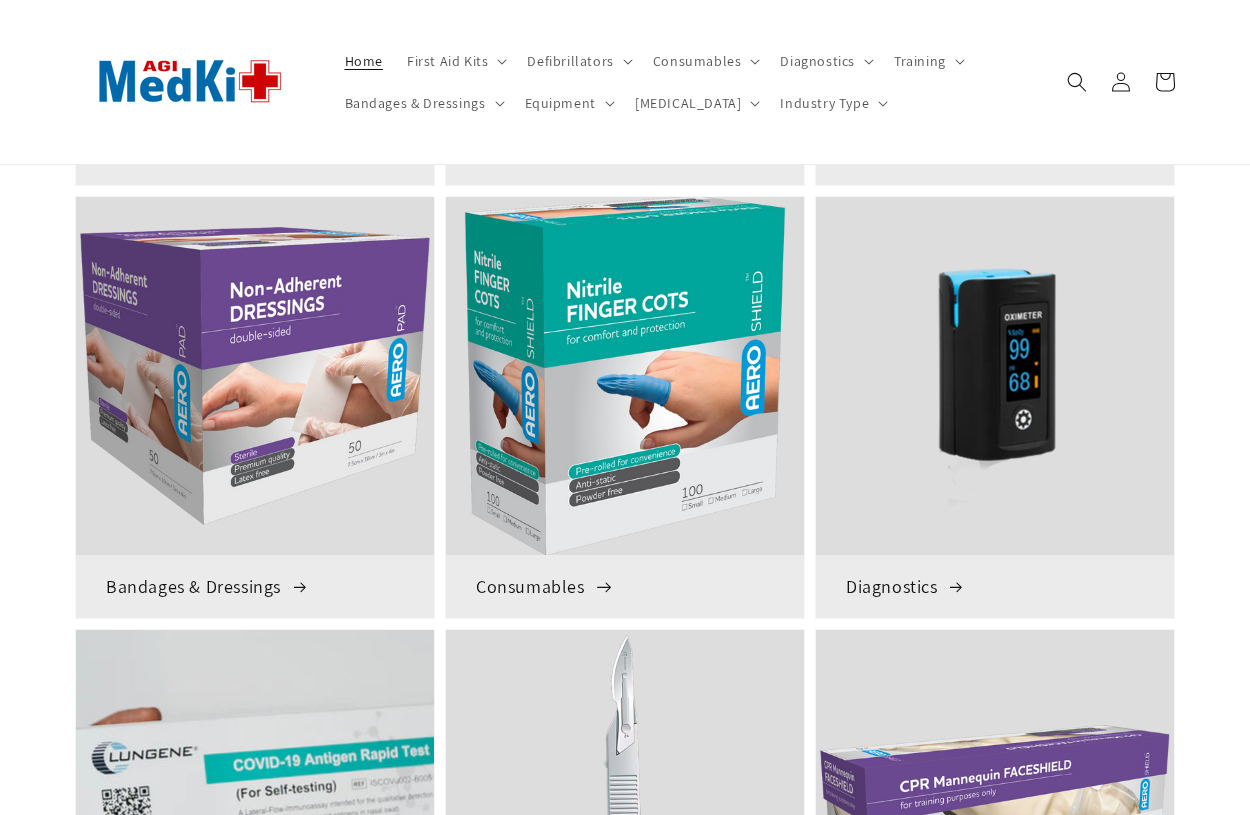 scroll, scrollTop: 716, scrollLeft: 0, axis: vertical 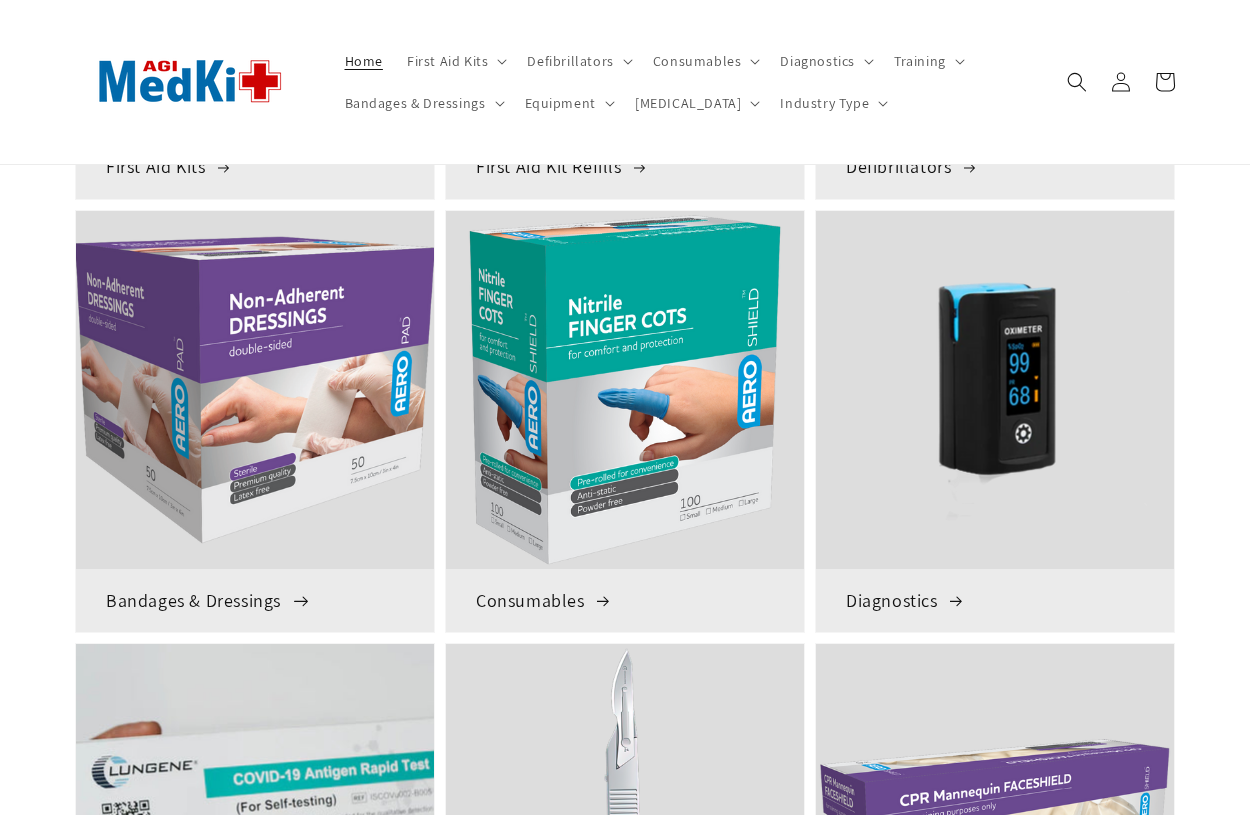 click at bounding box center (255, 389) 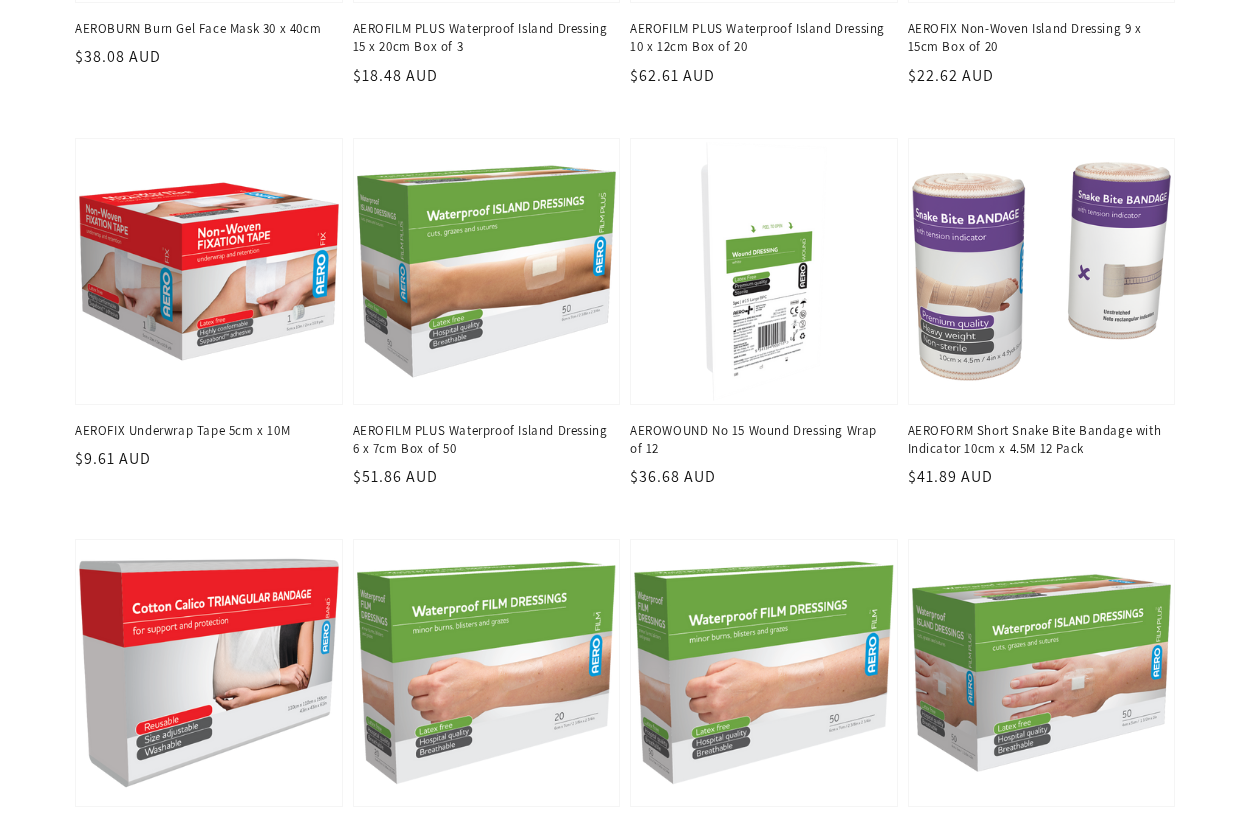 scroll, scrollTop: 1465, scrollLeft: 0, axis: vertical 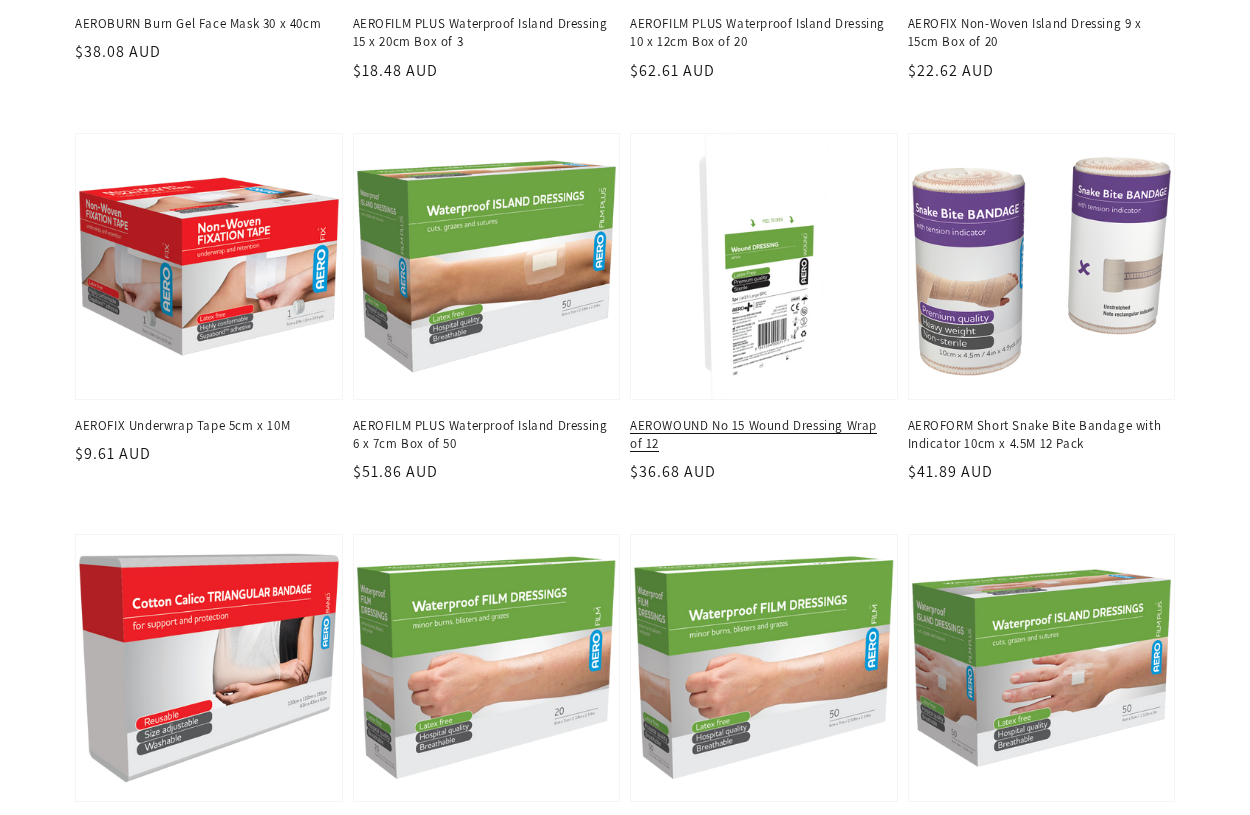 click on "AEROWOUND No 15 Wound Dressing Wrap of 12" at bounding box center (758, 435) 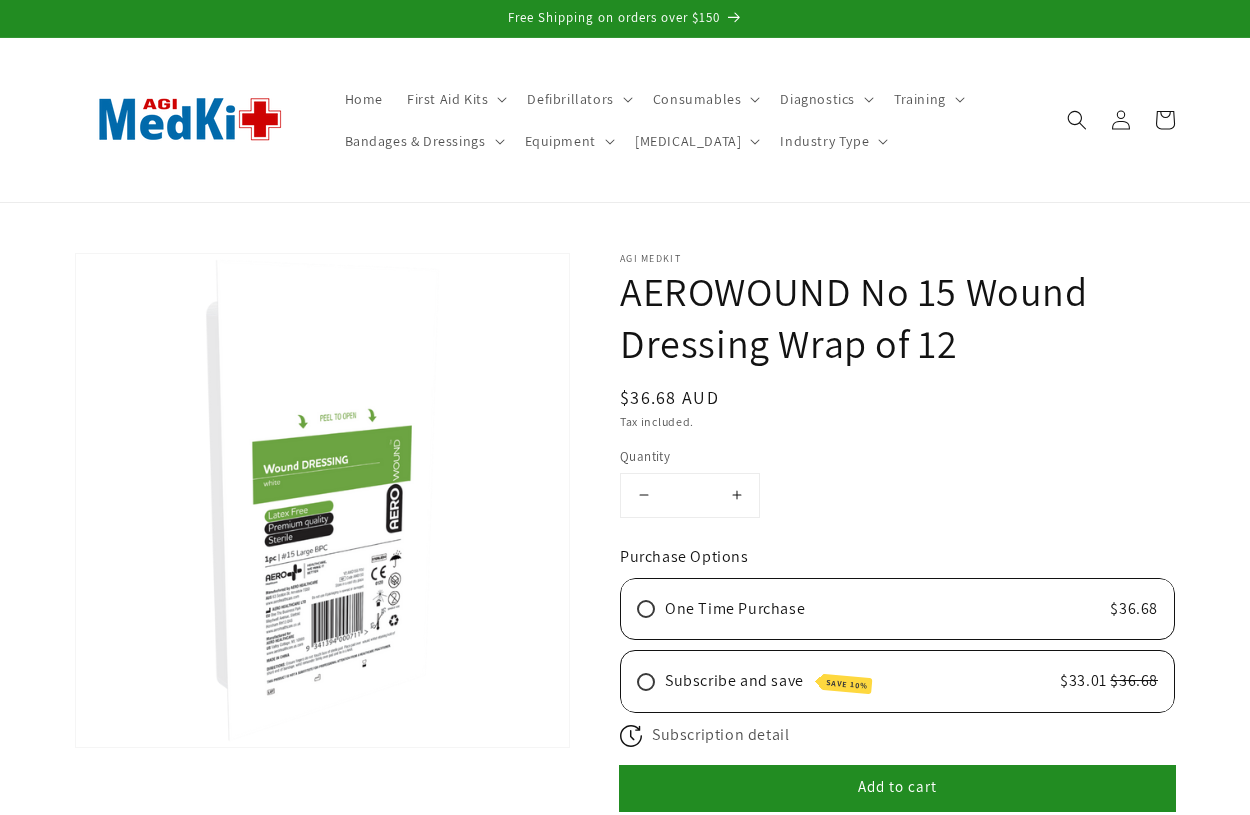 scroll, scrollTop: 0, scrollLeft: 0, axis: both 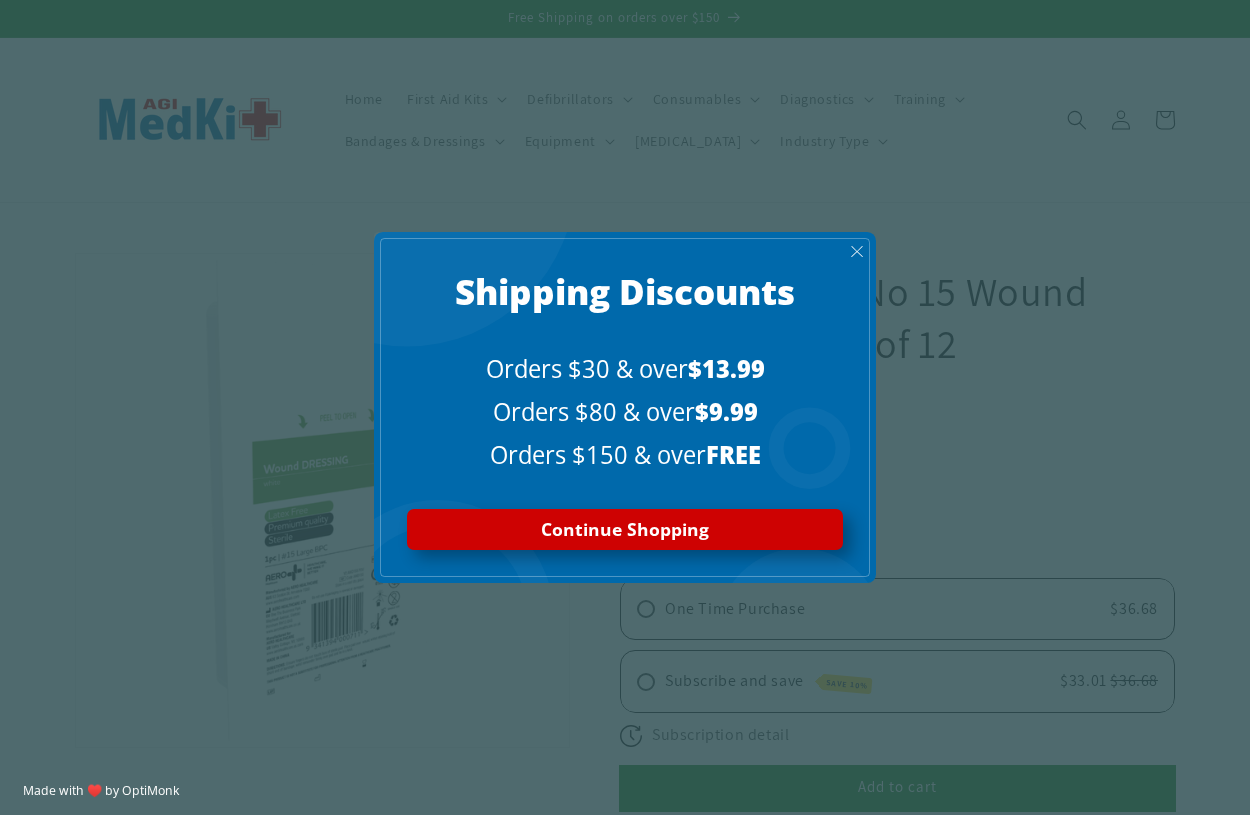 click on "Continue Shopping" at bounding box center (625, 530) 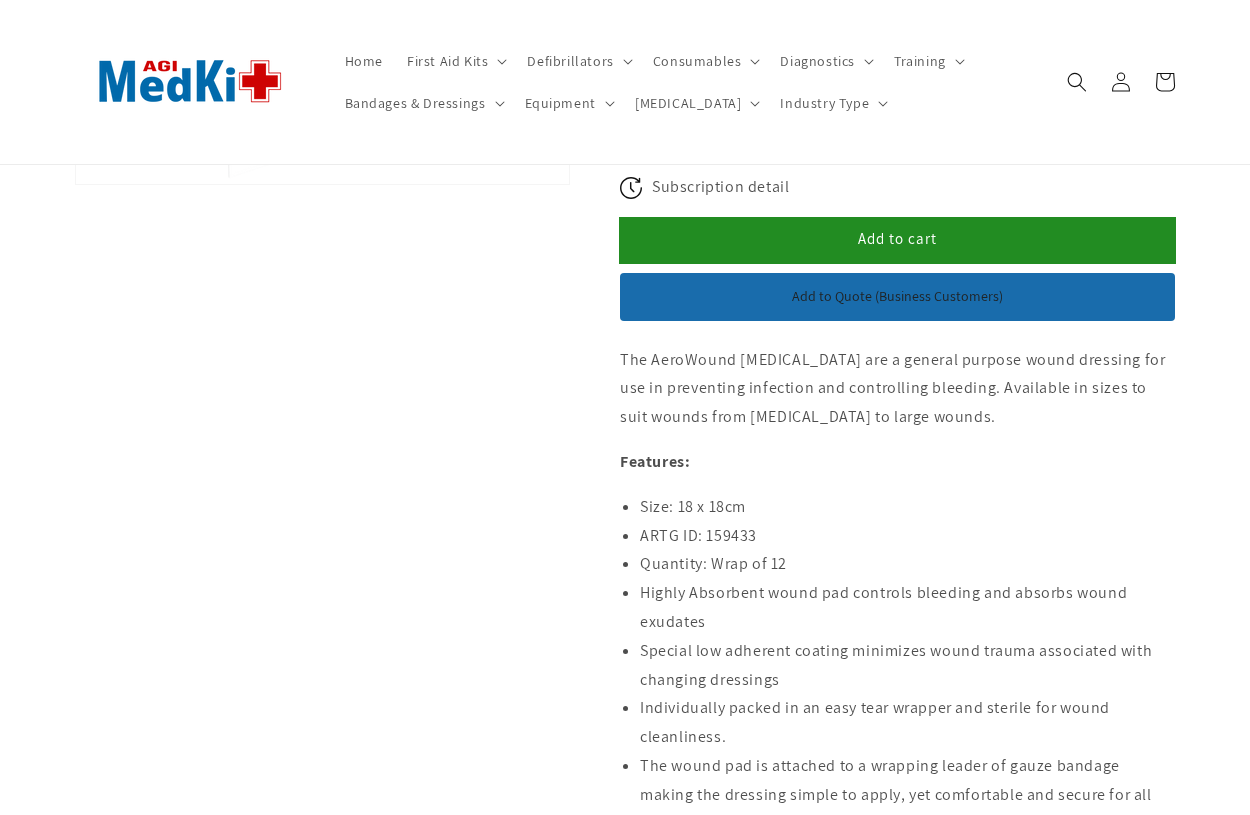 scroll, scrollTop: 492, scrollLeft: 0, axis: vertical 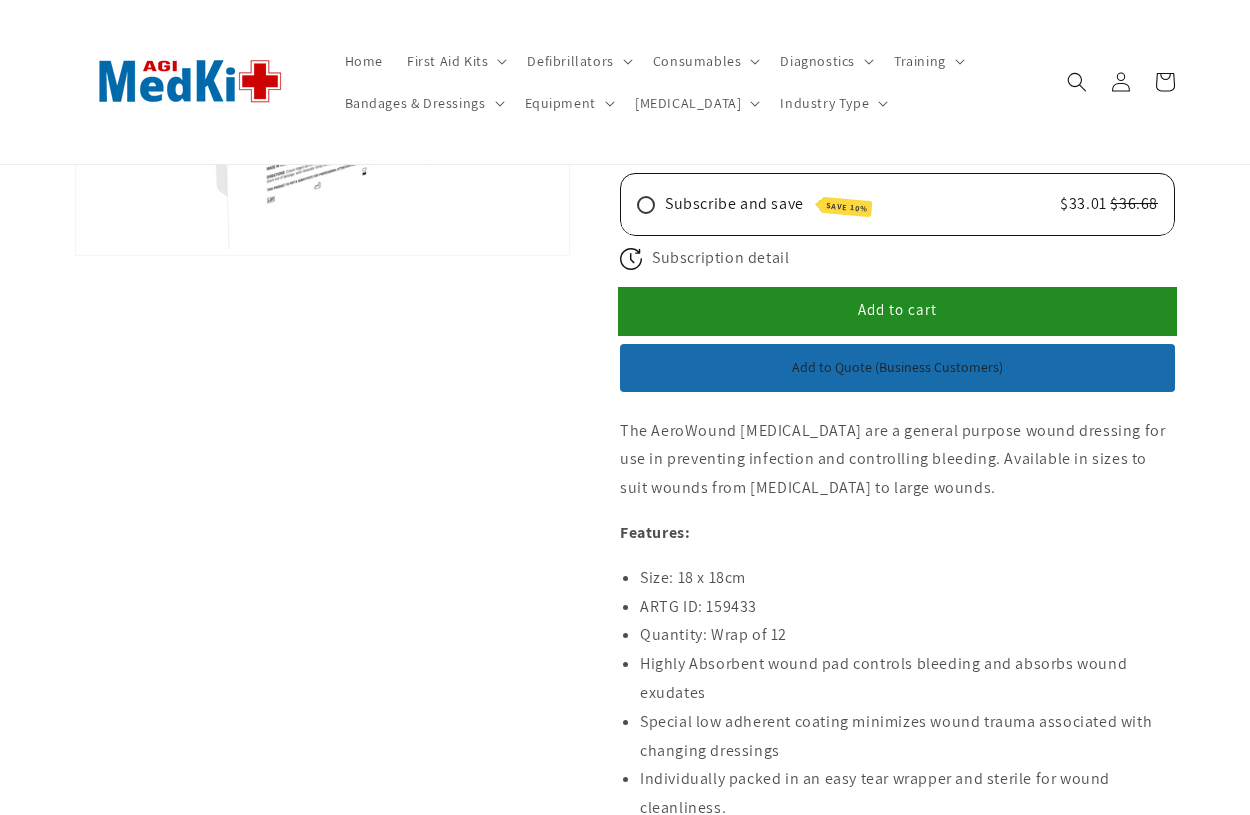 click on "Add to cart" at bounding box center (897, 309) 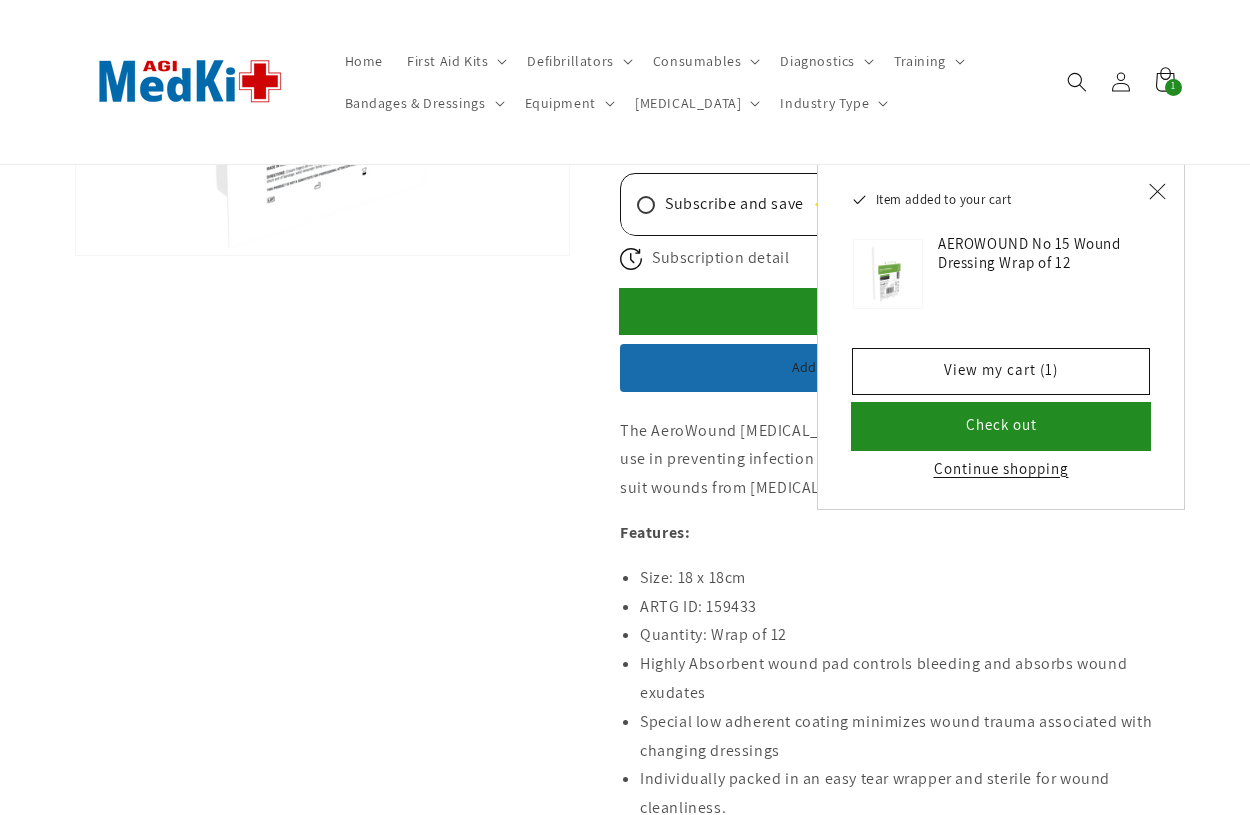 click on "Check out" at bounding box center [1001, 426] 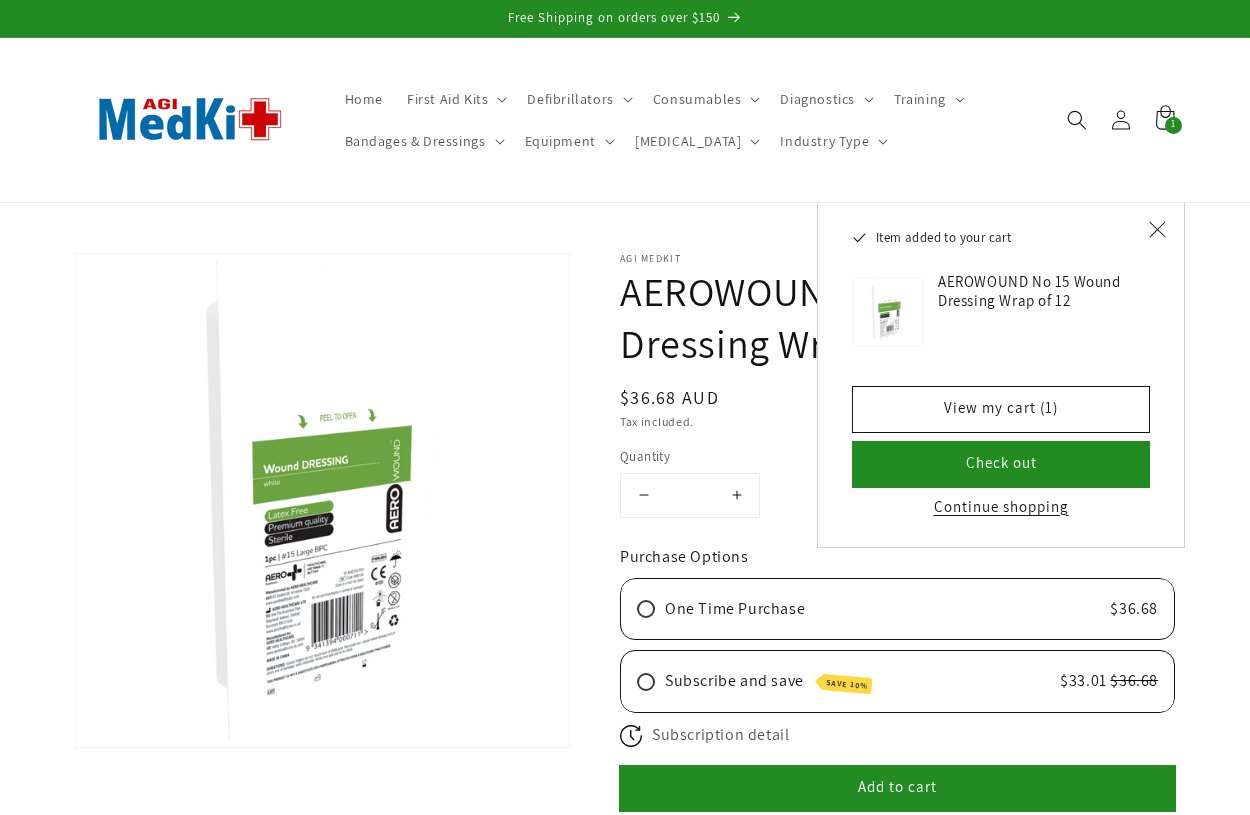 click on "Increase quantity for AEROWOUND No 15 Wound Dressing Wrap of 12" at bounding box center (736, 495) 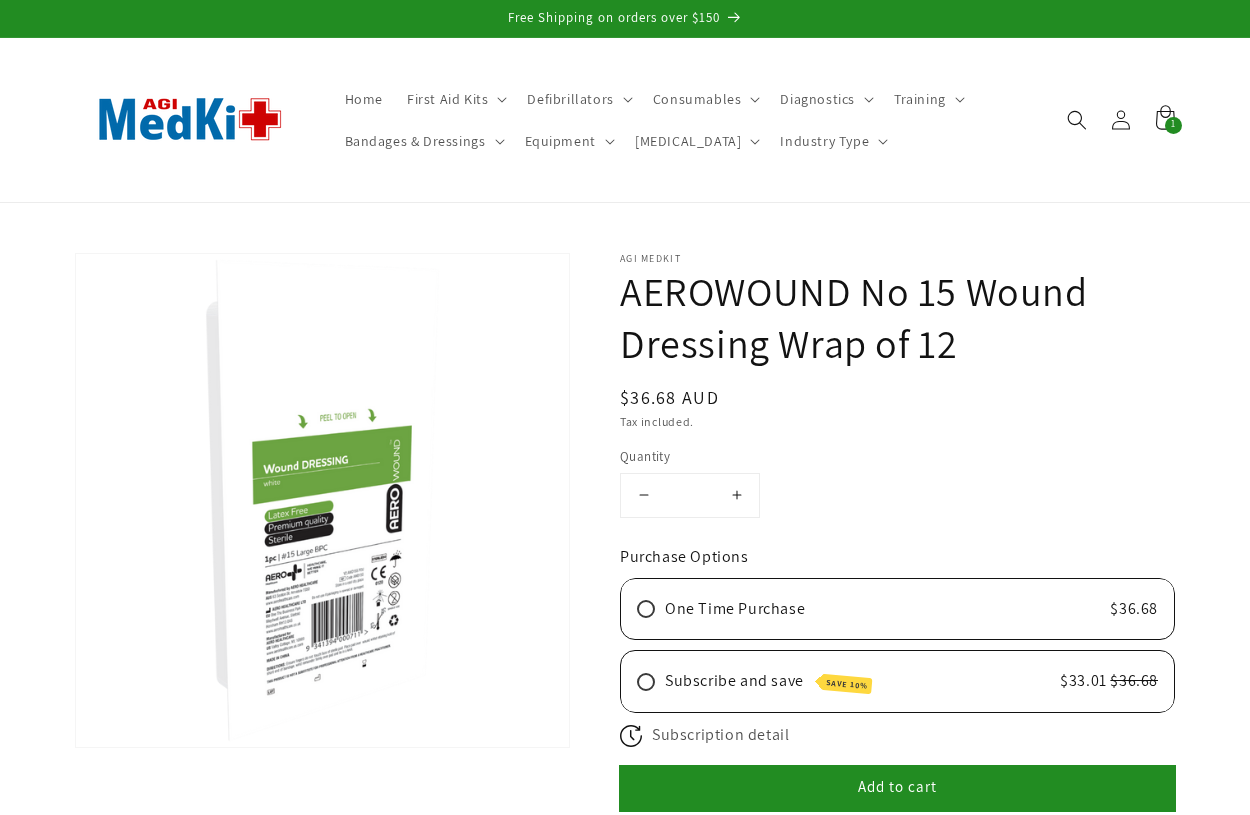 click on "Increase quantity for AEROWOUND No 15 Wound Dressing Wrap of 12" at bounding box center (736, 495) 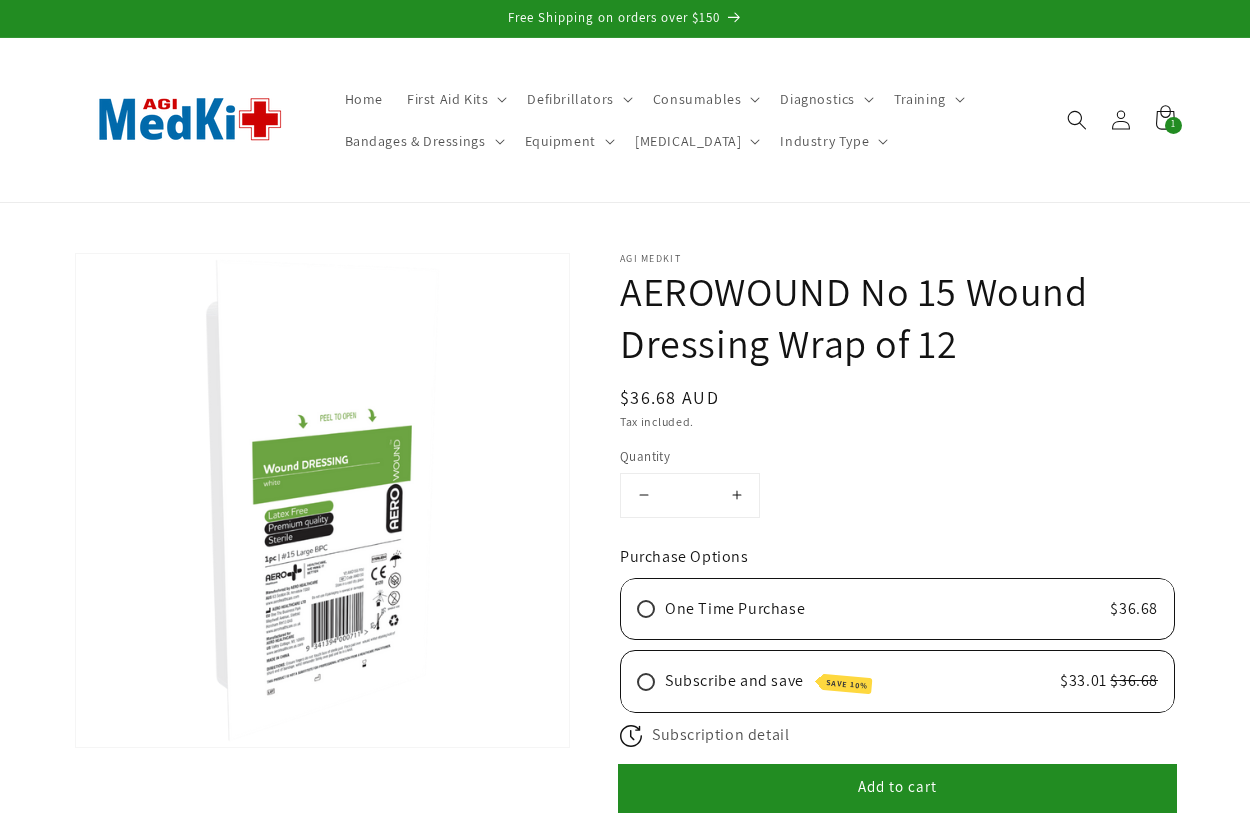 click on "Add to cart" at bounding box center [897, 788] 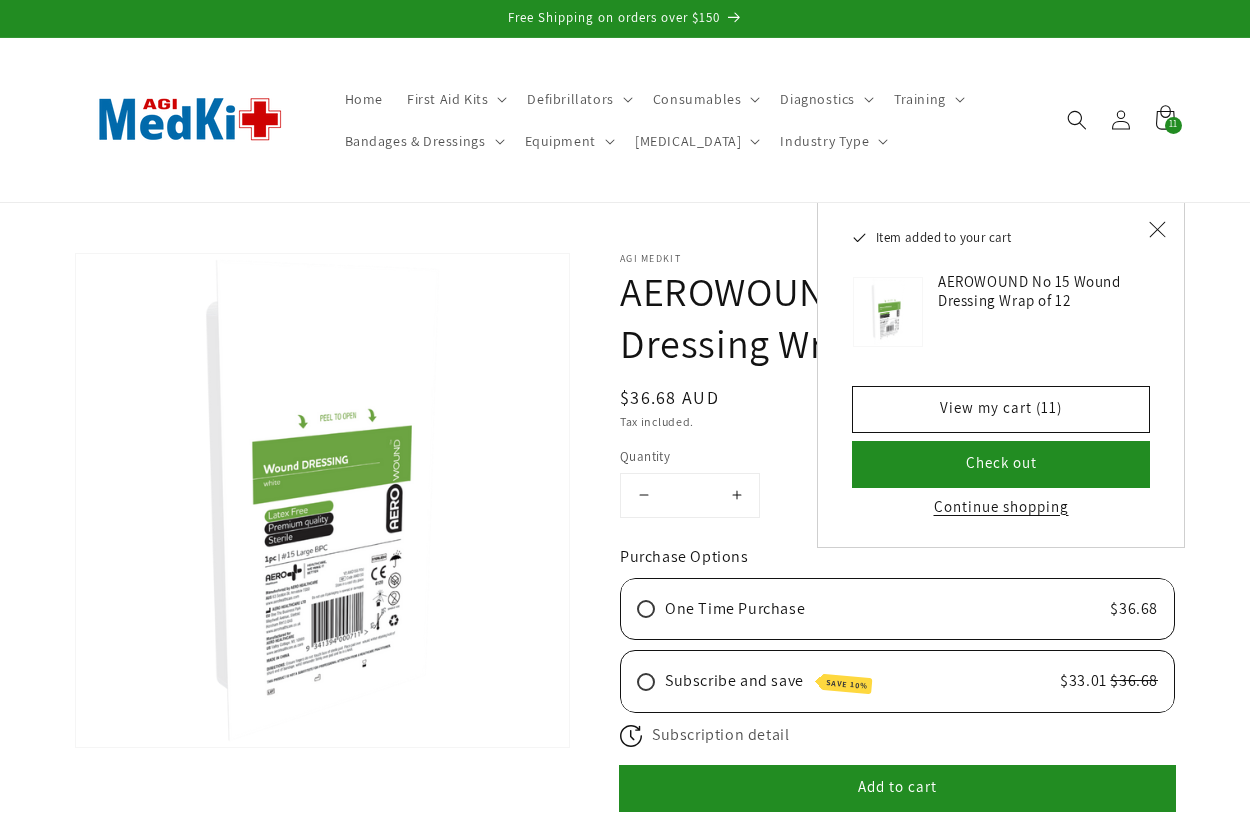 click on "Decrease quantity for AEROWOUND No 15 Wound Dressing Wrap of 12" at bounding box center (643, 495) 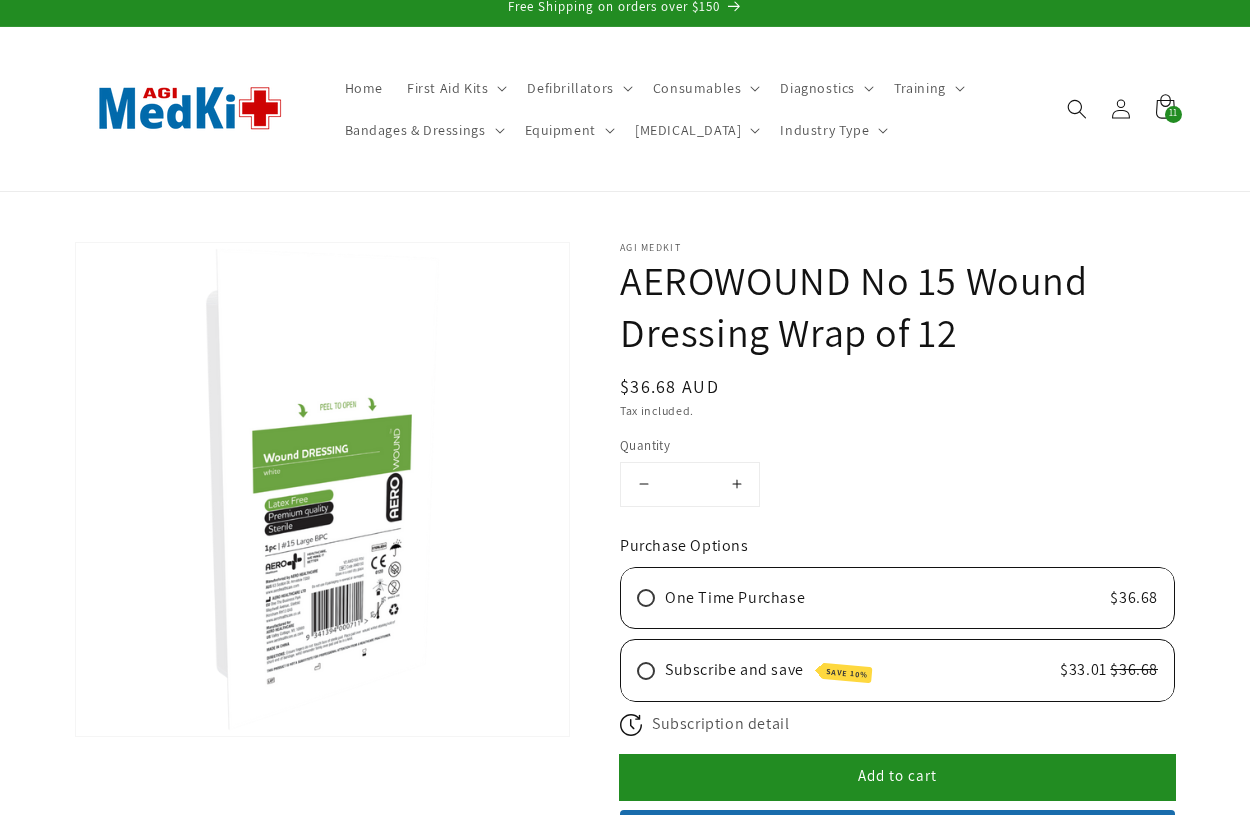 scroll, scrollTop: 48, scrollLeft: 0, axis: vertical 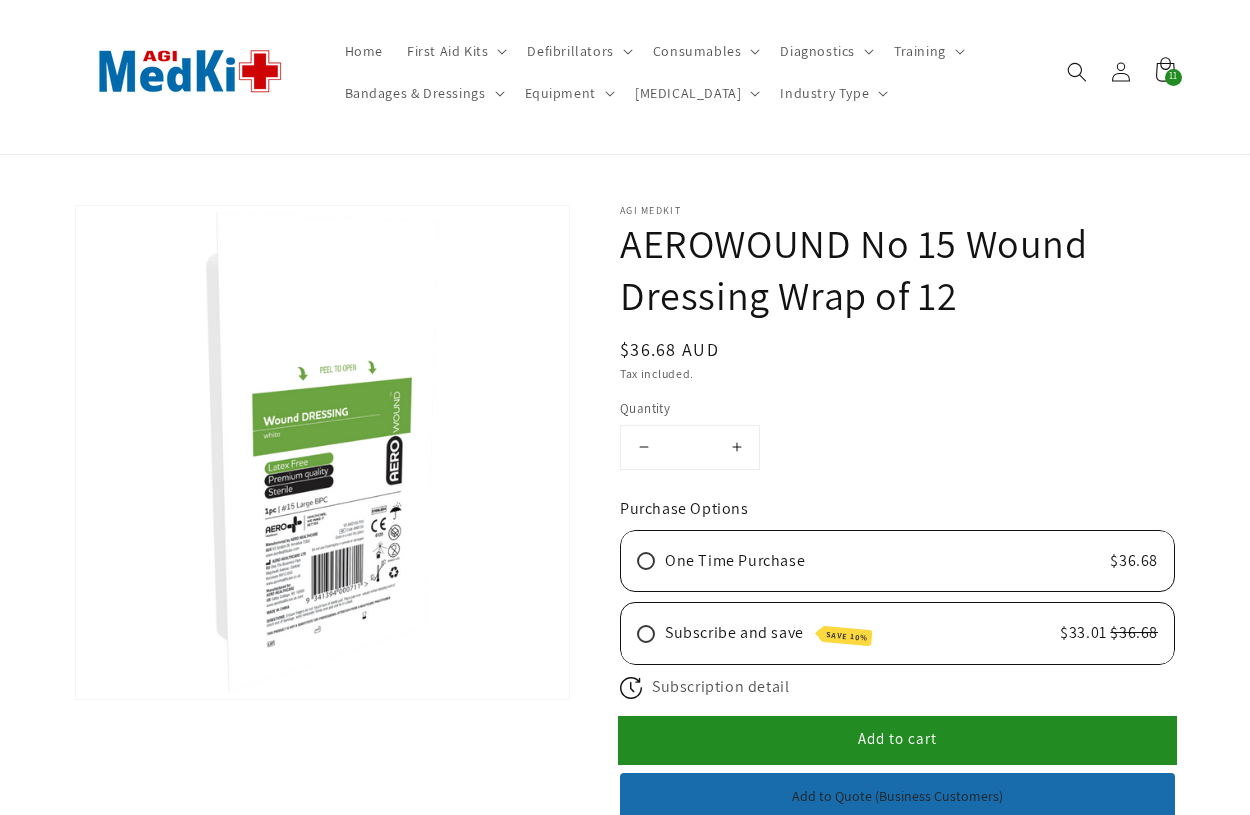click on "Add to cart" at bounding box center (897, 738) 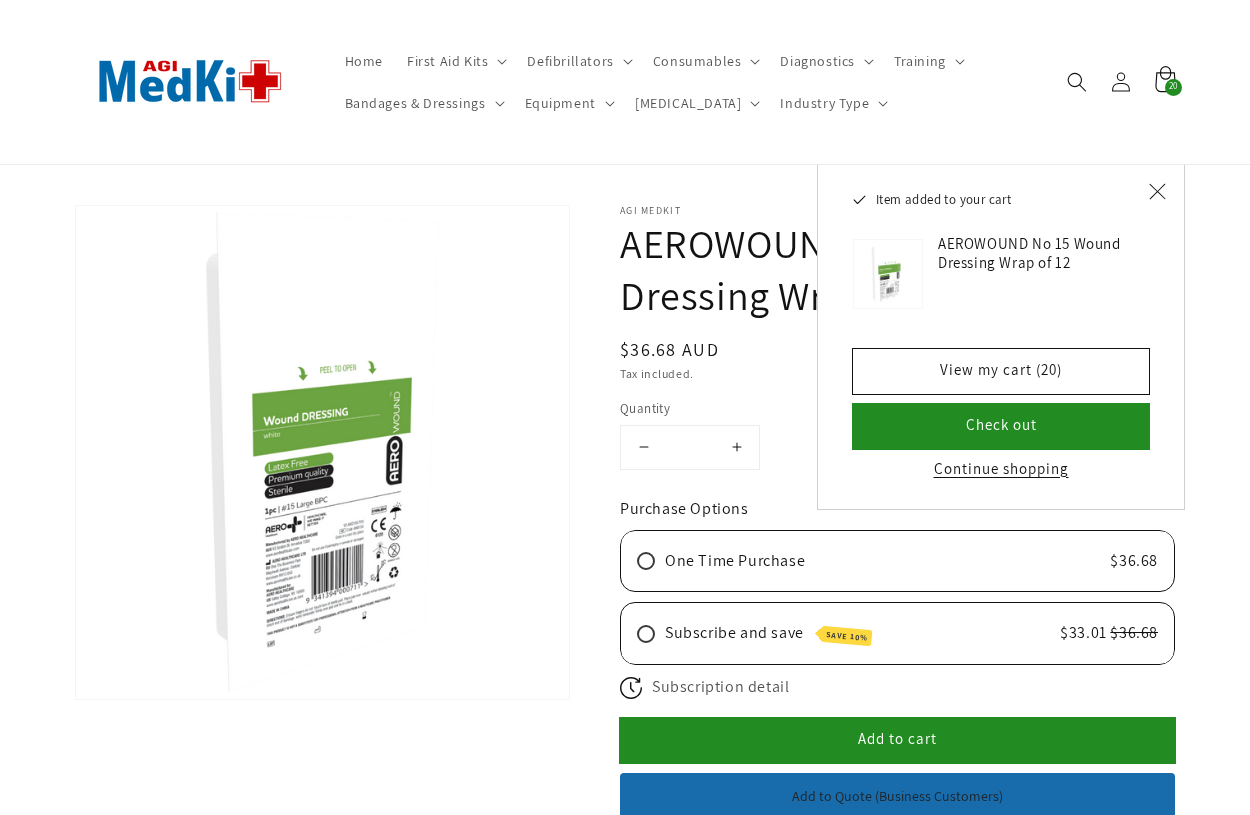 click 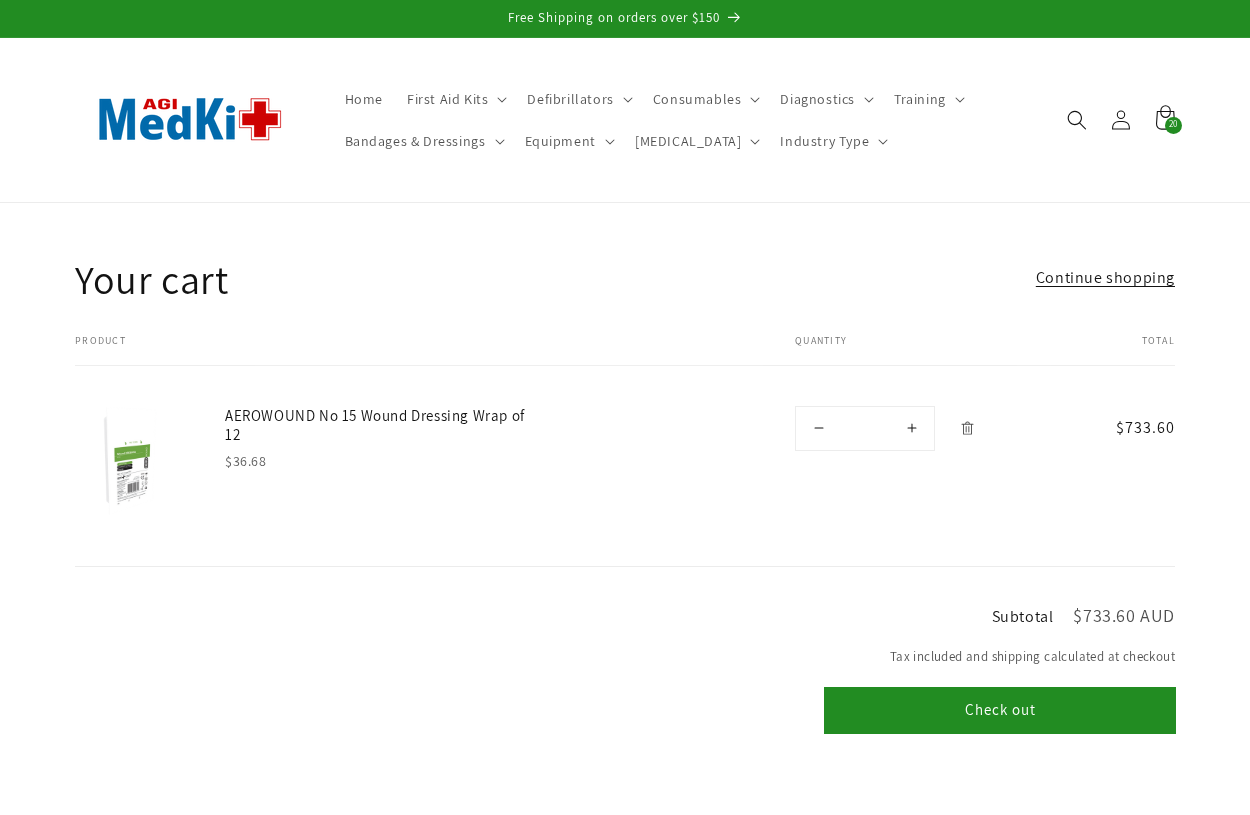 scroll, scrollTop: 0, scrollLeft: 0, axis: both 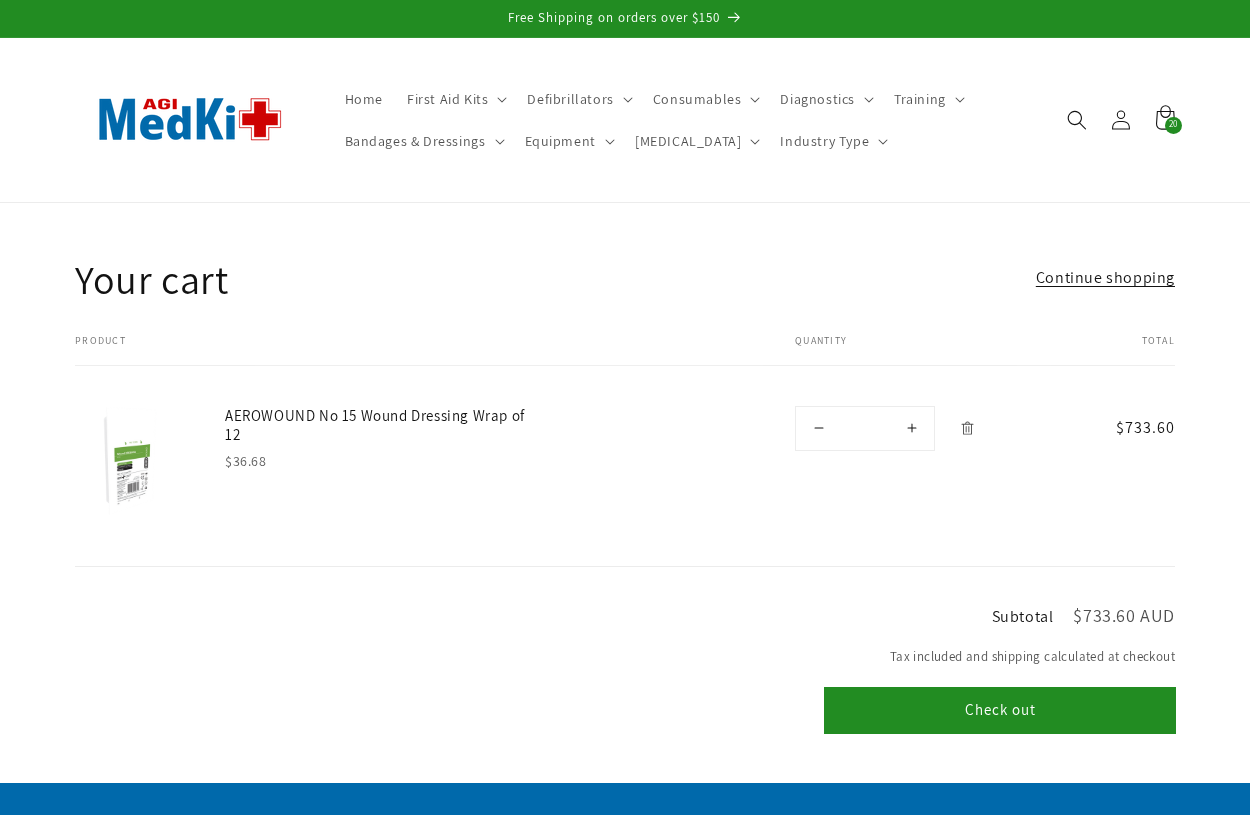click on "Decrease quantity for AEROWOUND No 15 Wound Dressing Wrap of 12" at bounding box center (818, 428) 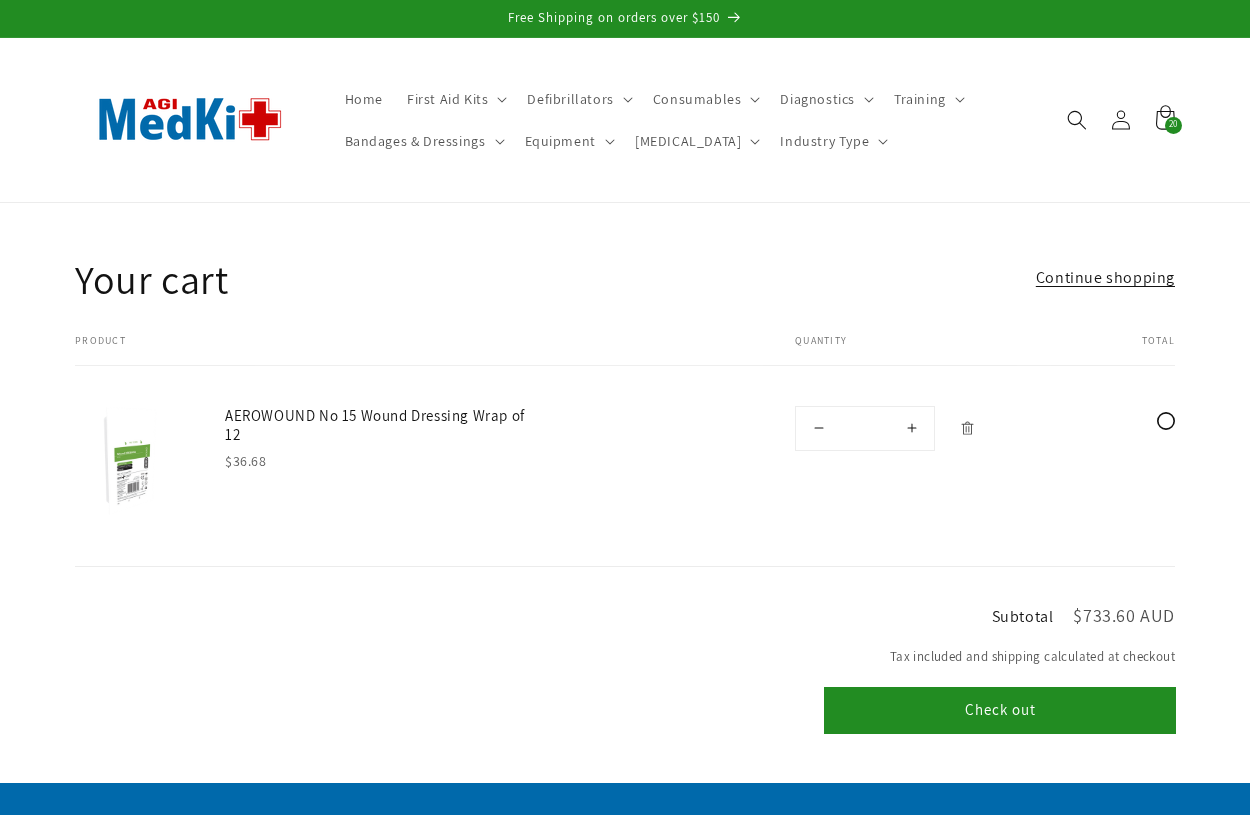 click on "Product
Total
Quantity
Total
AEROWOUND No 15 Wound Dressing Wrap of 12
$36.68
$733.60
Quantity
**" at bounding box center (625, 451) 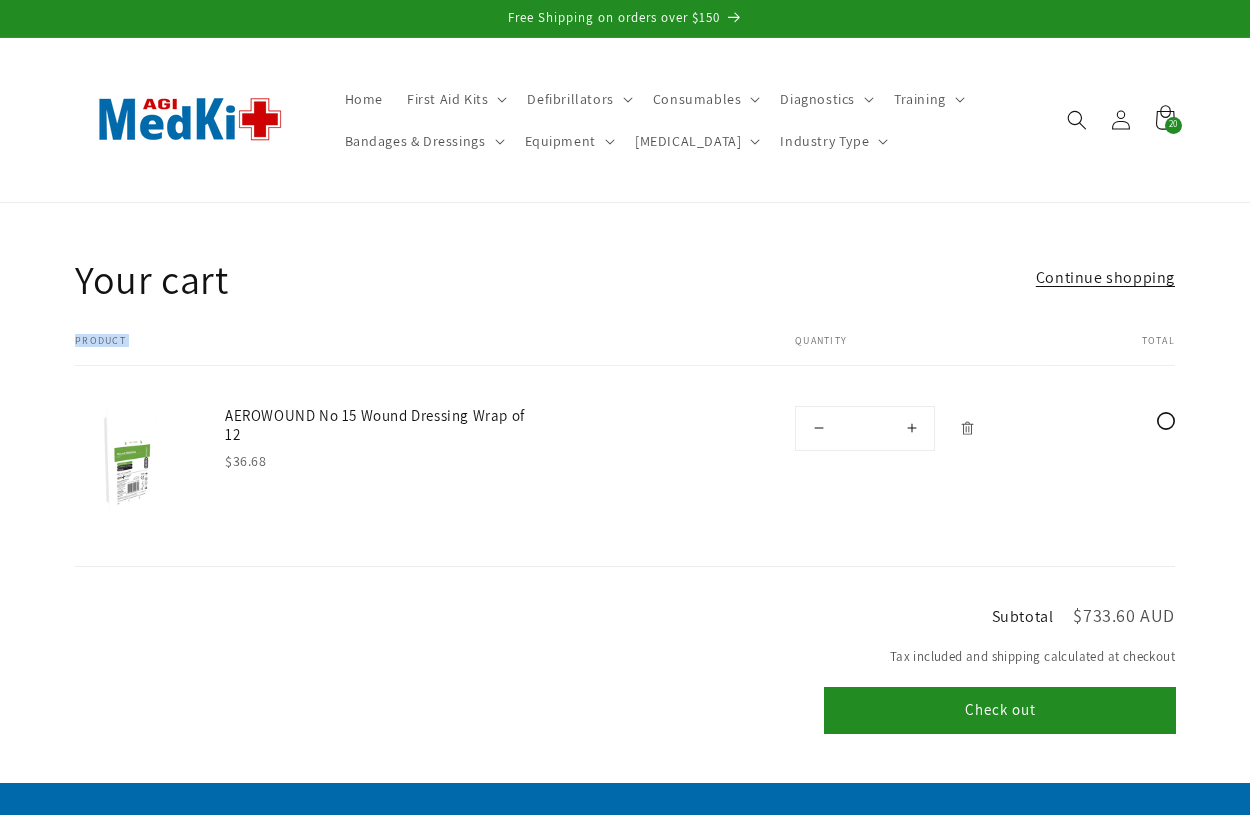 click on "Product
Total
Quantity
Total
AEROWOUND No 15 Wound Dressing Wrap of 12
$36.68
$733.60
Quantity
**" at bounding box center [625, 451] 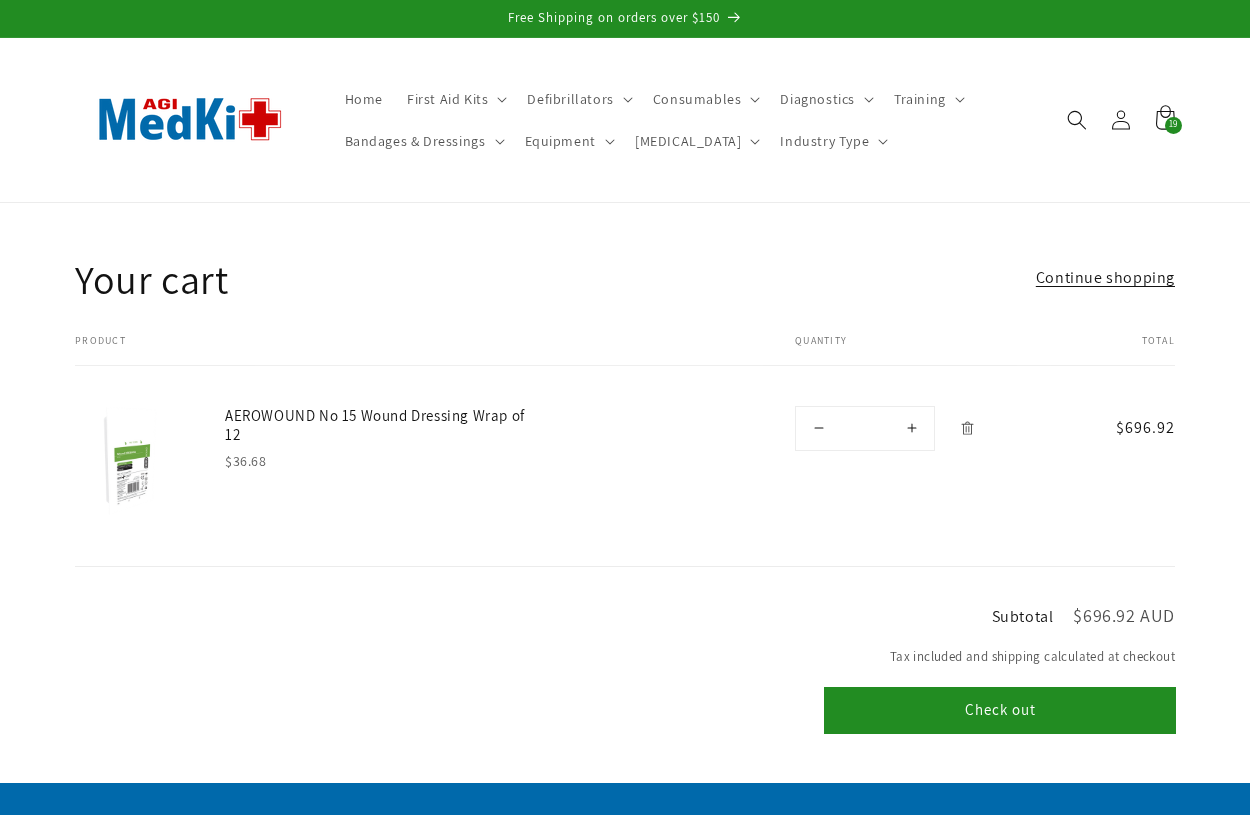 click on "Decrease quantity for AEROWOUND No 15 Wound Dressing Wrap of 12" at bounding box center [818, 428] 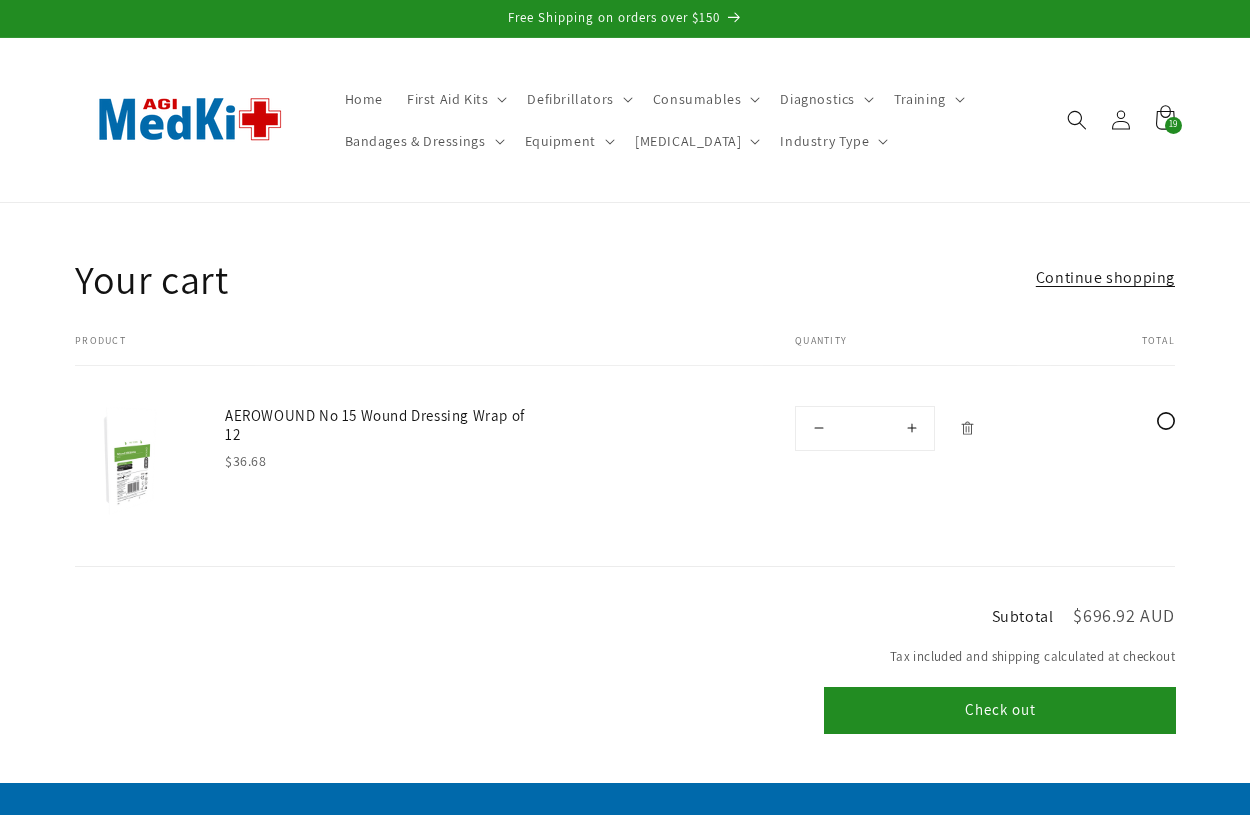 click on "Product
Total
Quantity
Total
AEROWOUND No 15 Wound Dressing Wrap of 12
$36.68
$696.92
Quantity
**" at bounding box center [625, 451] 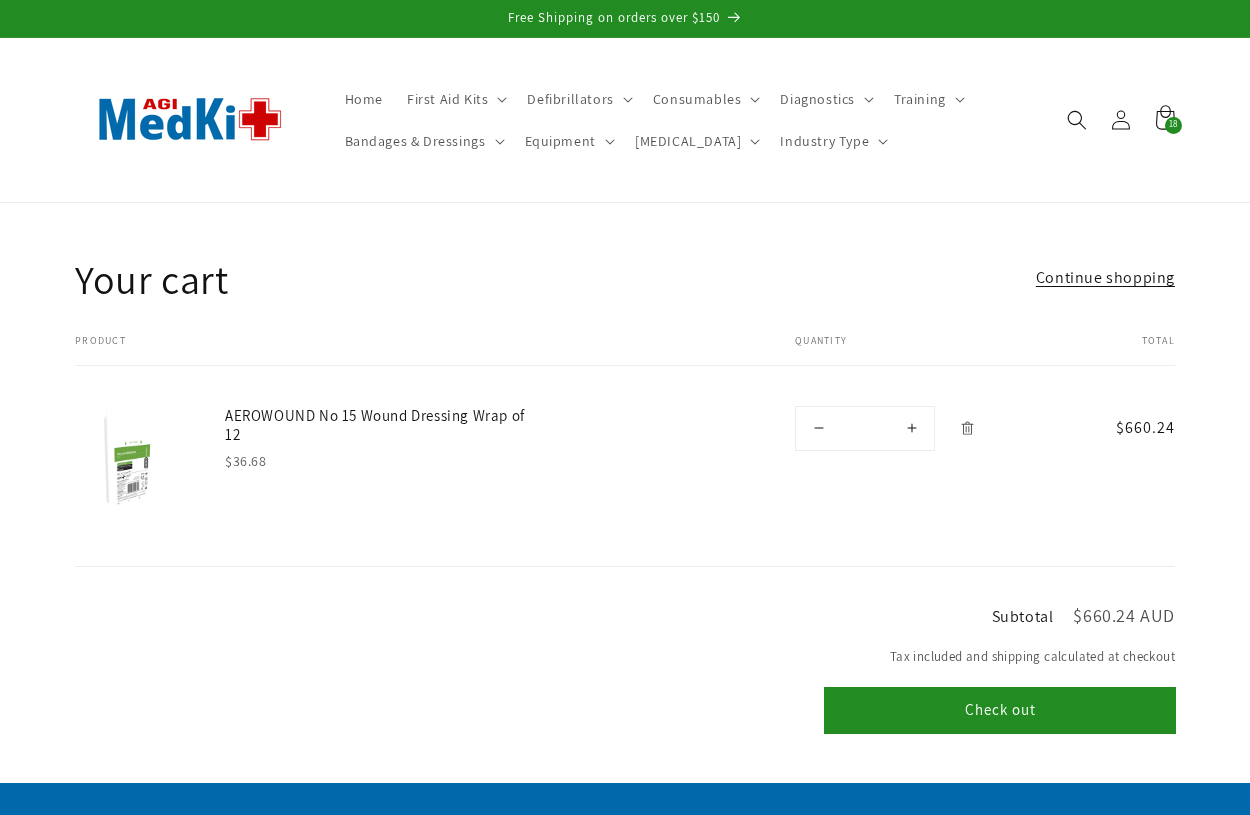 click on "Decrease quantity for AEROWOUND No 15 Wound Dressing Wrap of 12" at bounding box center [818, 428] 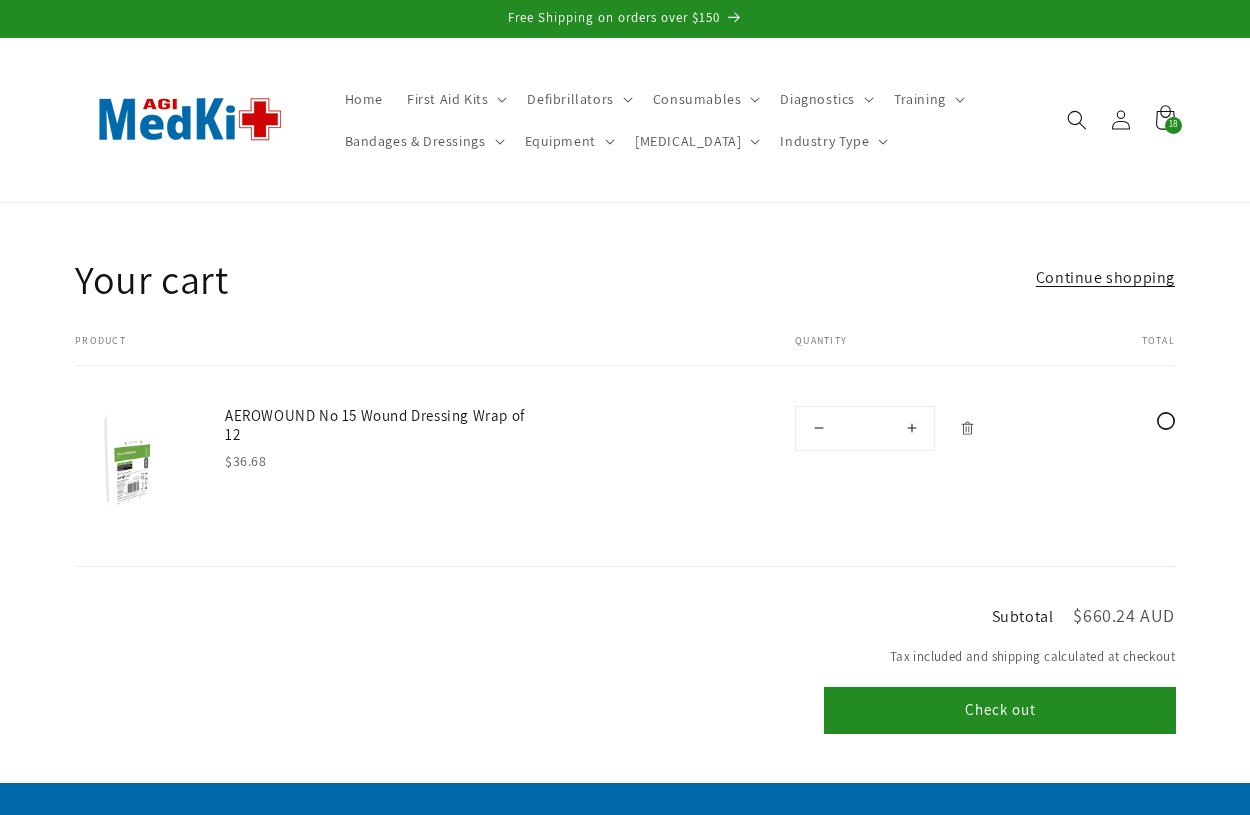 click on "Product
Total
Quantity
Total
AEROWOUND No 15 Wound Dressing Wrap of 12
$36.68
$660.24
Quantity
**" at bounding box center [625, 451] 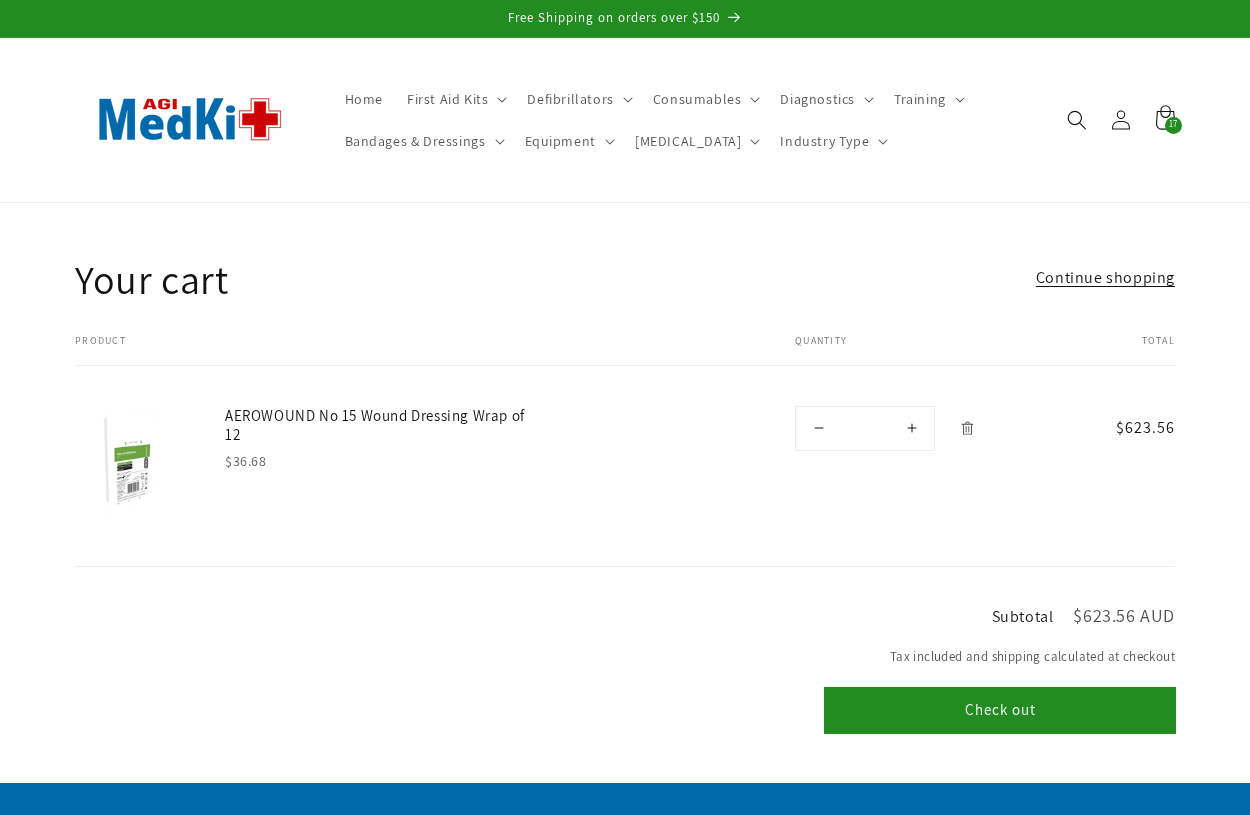 click on "Decrease quantity for AEROWOUND No 15 Wound Dressing Wrap of 12" at bounding box center [818, 428] 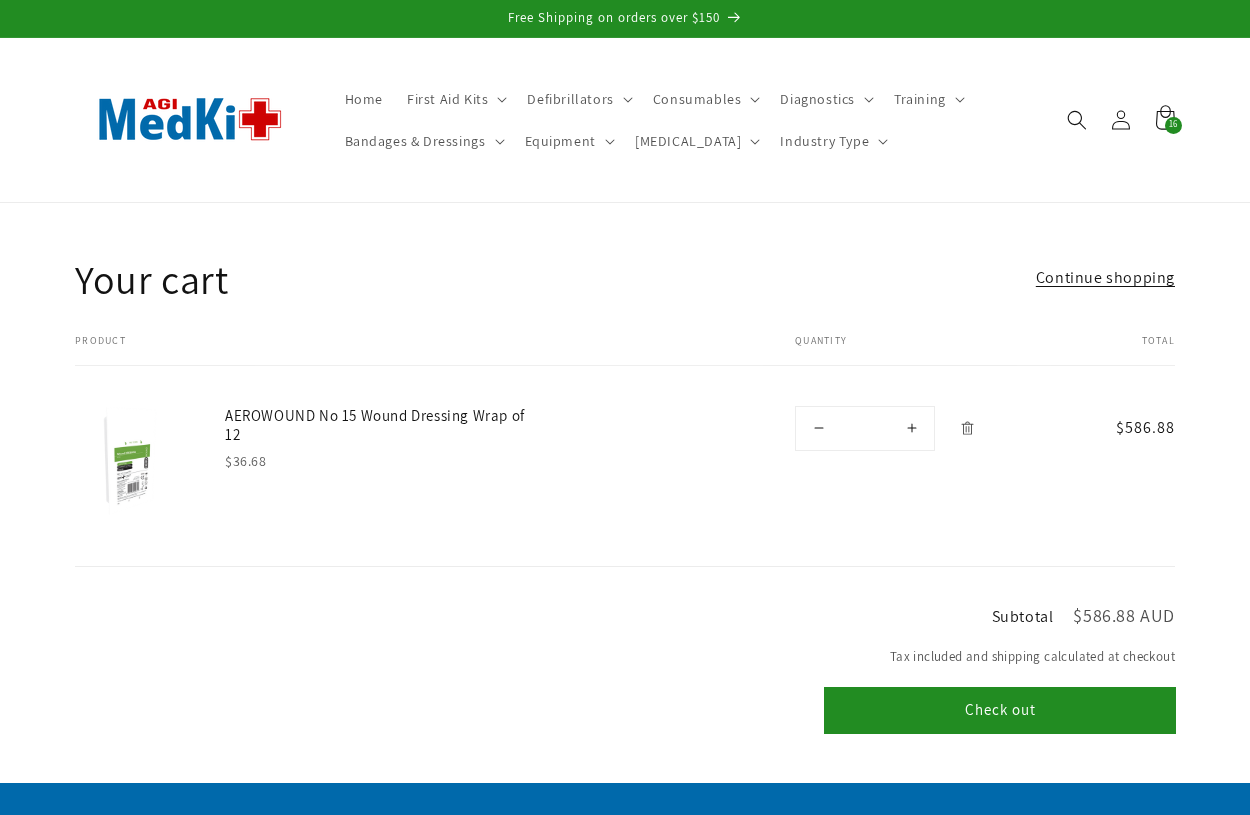 click on "Decrease quantity for AEROWOUND No 15 Wound Dressing Wrap of 12" at bounding box center (818, 428) 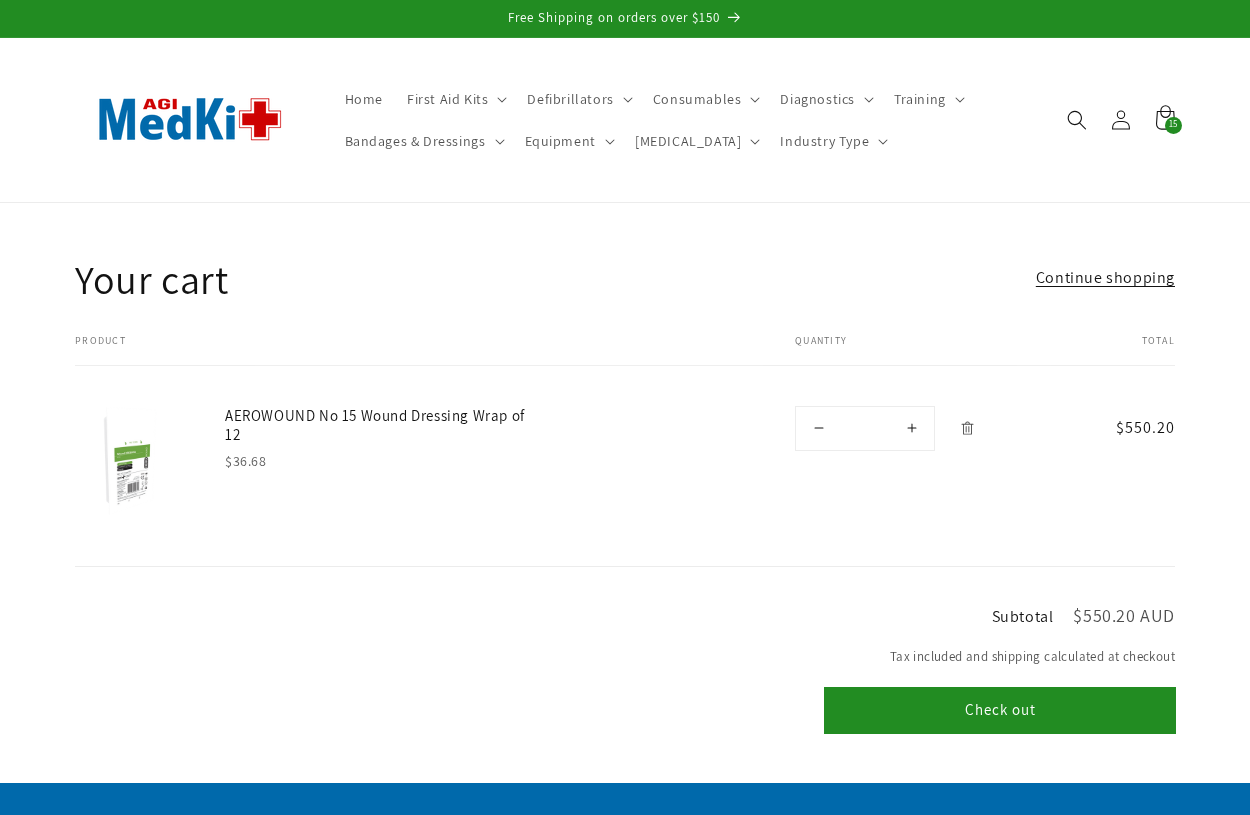 click on "Decrease quantity for AEROWOUND No 15 Wound Dressing Wrap of 12" at bounding box center [818, 428] 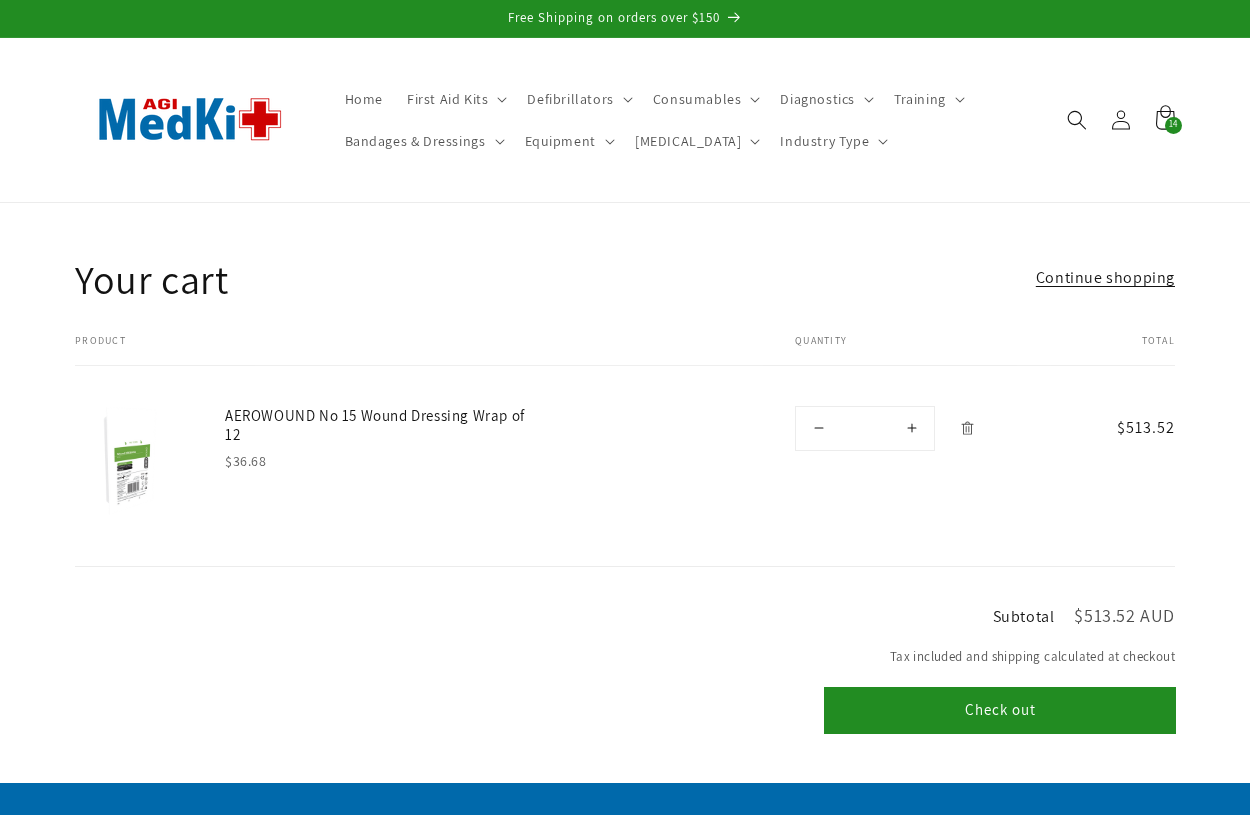click on "Decrease quantity for AEROWOUND No 15 Wound Dressing Wrap of 12" at bounding box center (818, 428) 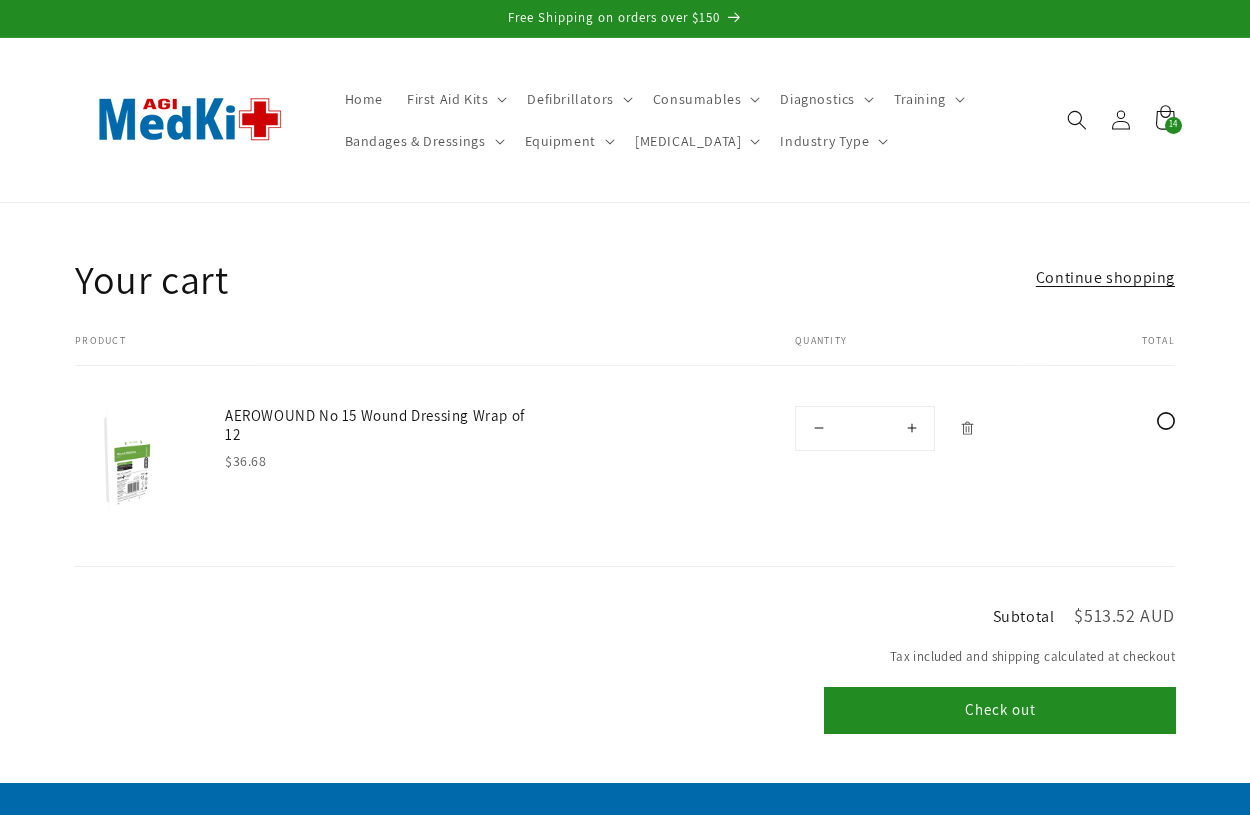 click on "Product
Total
Quantity
Total
AEROWOUND No 15 Wound Dressing Wrap of 12
$36.68
$513.52
Quantity
**" at bounding box center [625, 451] 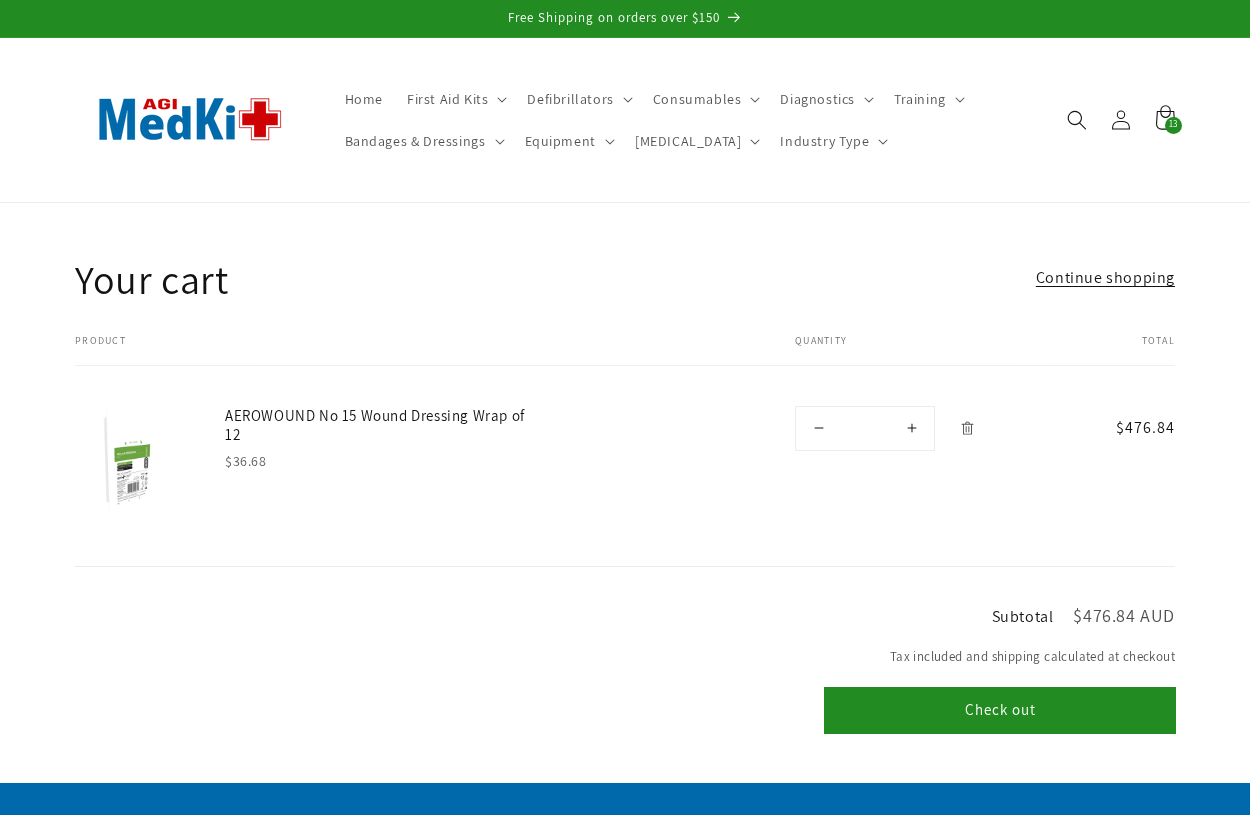 click on "Decrease quantity for AEROWOUND No 15 Wound Dressing Wrap of 12" at bounding box center (818, 428) 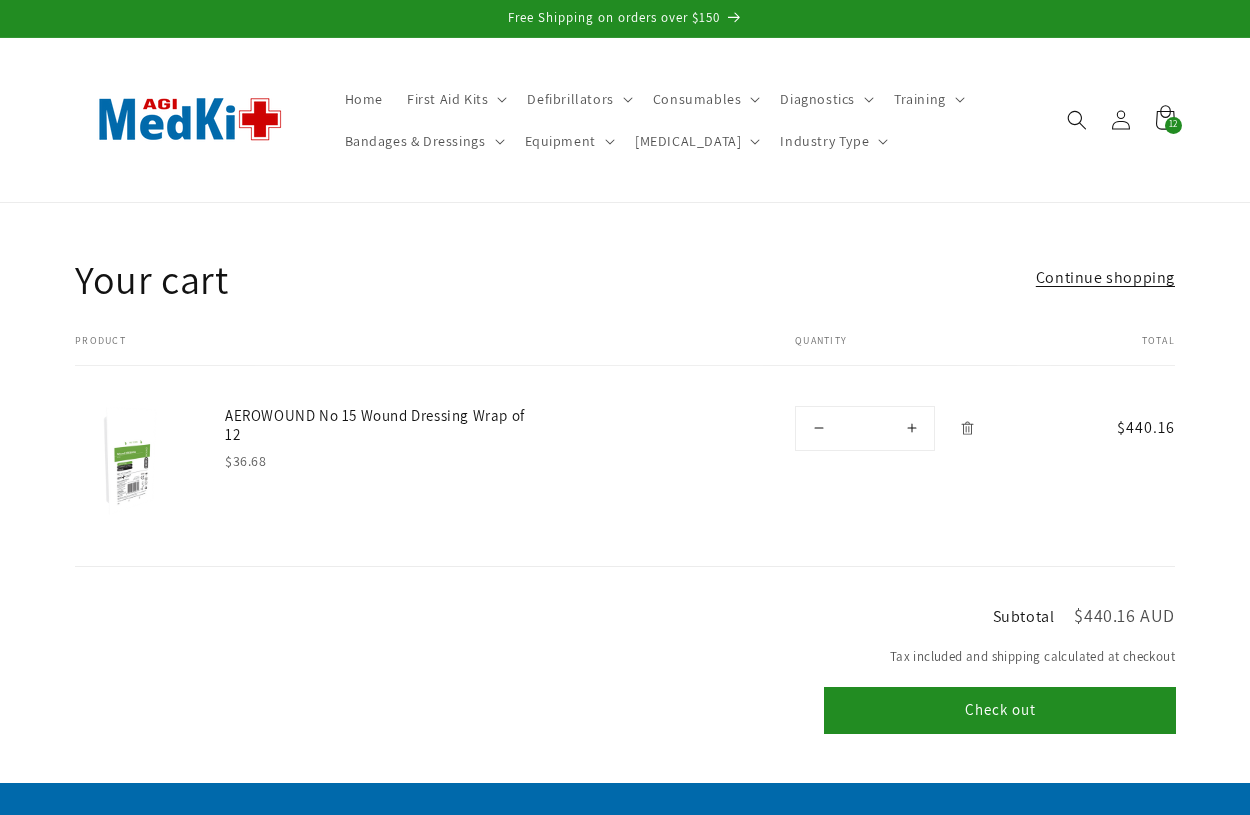 click on "Decrease quantity for AEROWOUND No 15 Wound Dressing Wrap of 12" at bounding box center (818, 428) 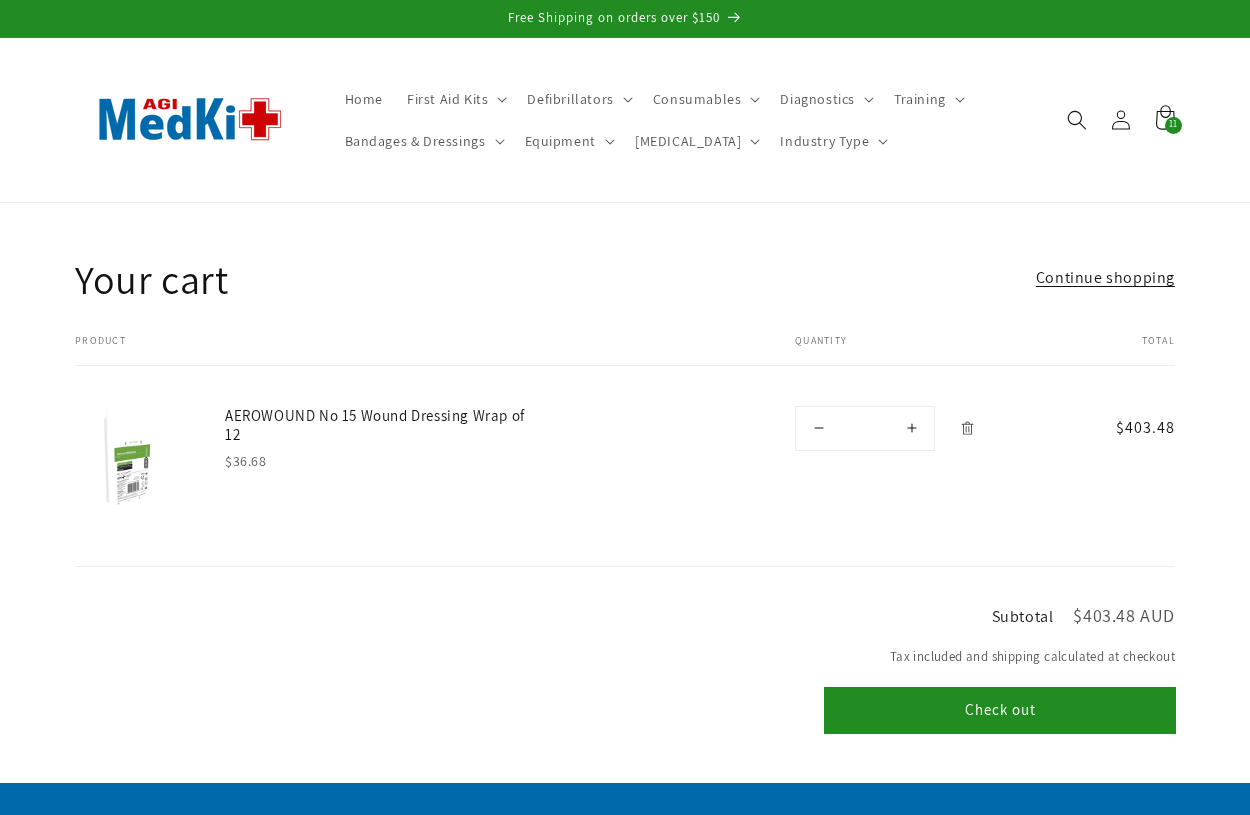 click on "Decrease quantity for AEROWOUND No 15 Wound Dressing Wrap of 12" at bounding box center (818, 428) 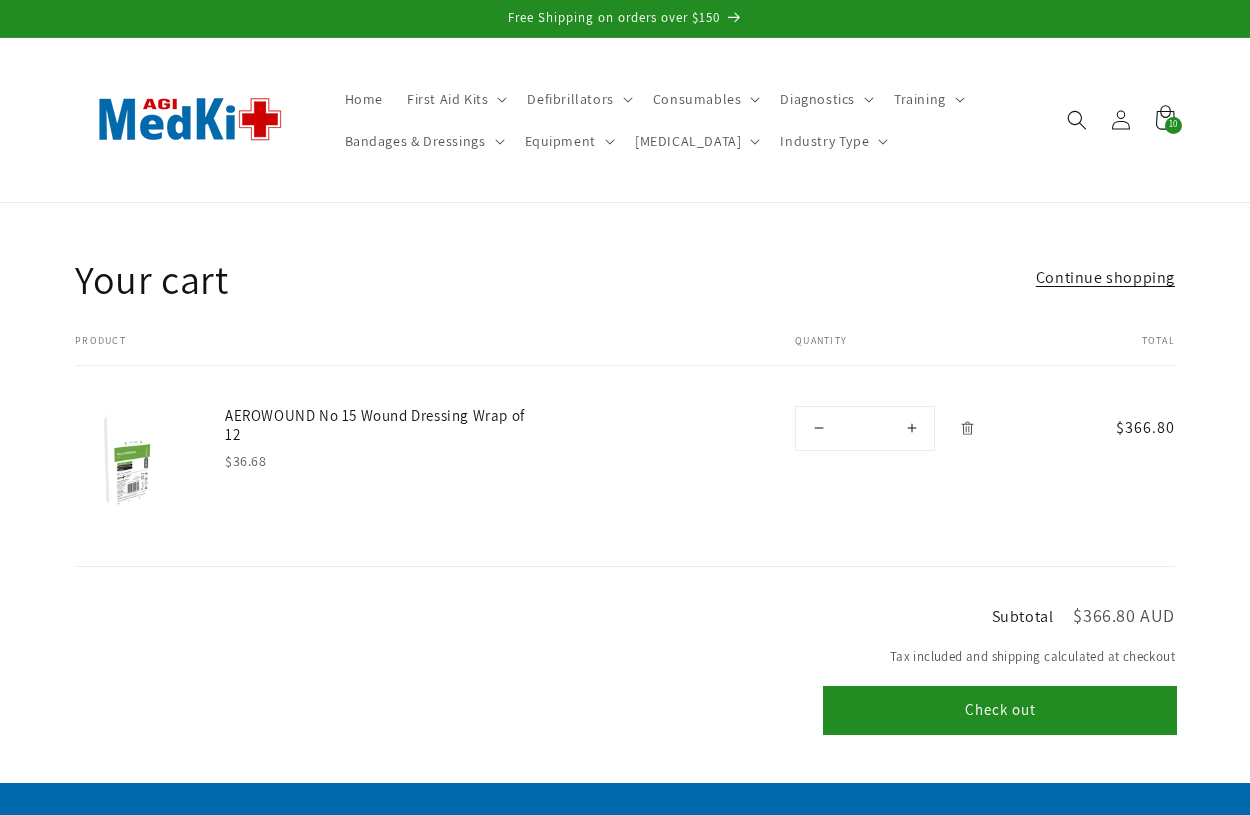click on "Check out" at bounding box center [1000, 710] 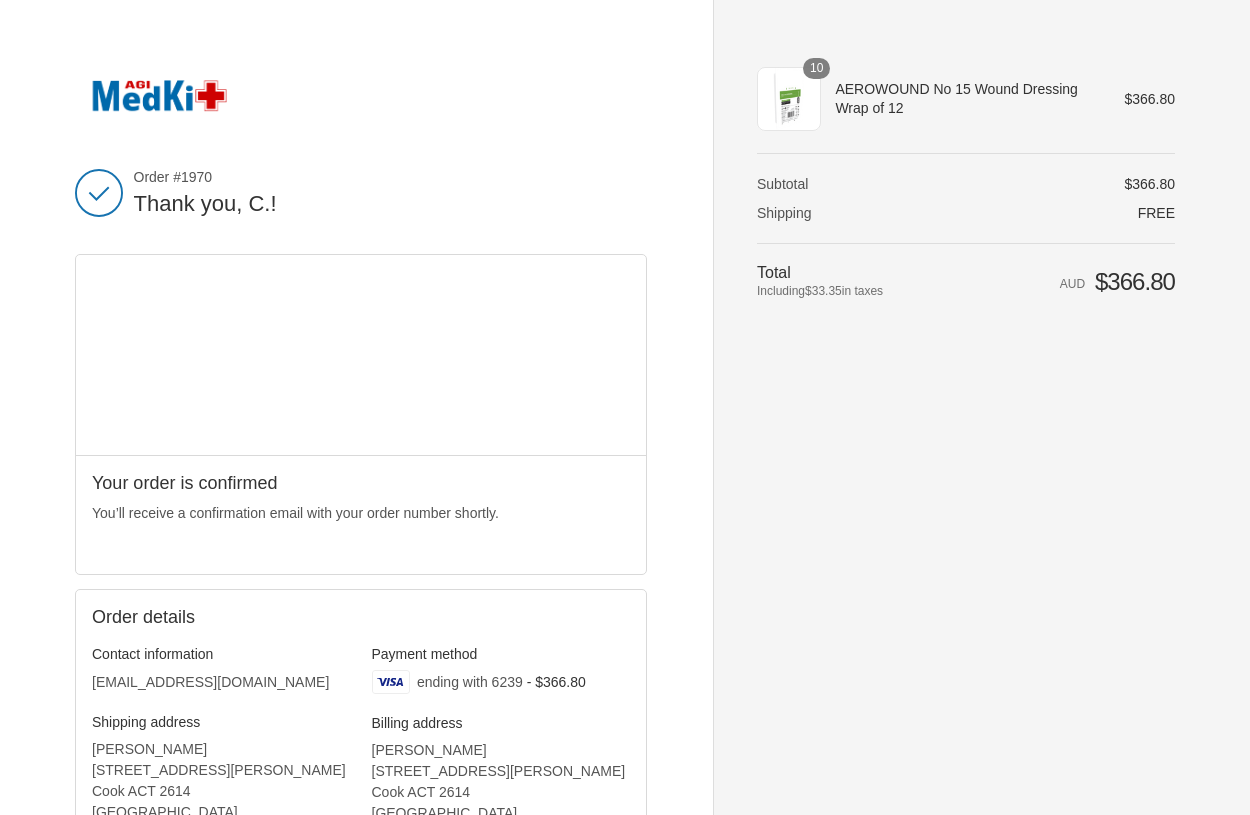 scroll, scrollTop: 0, scrollLeft: 0, axis: both 